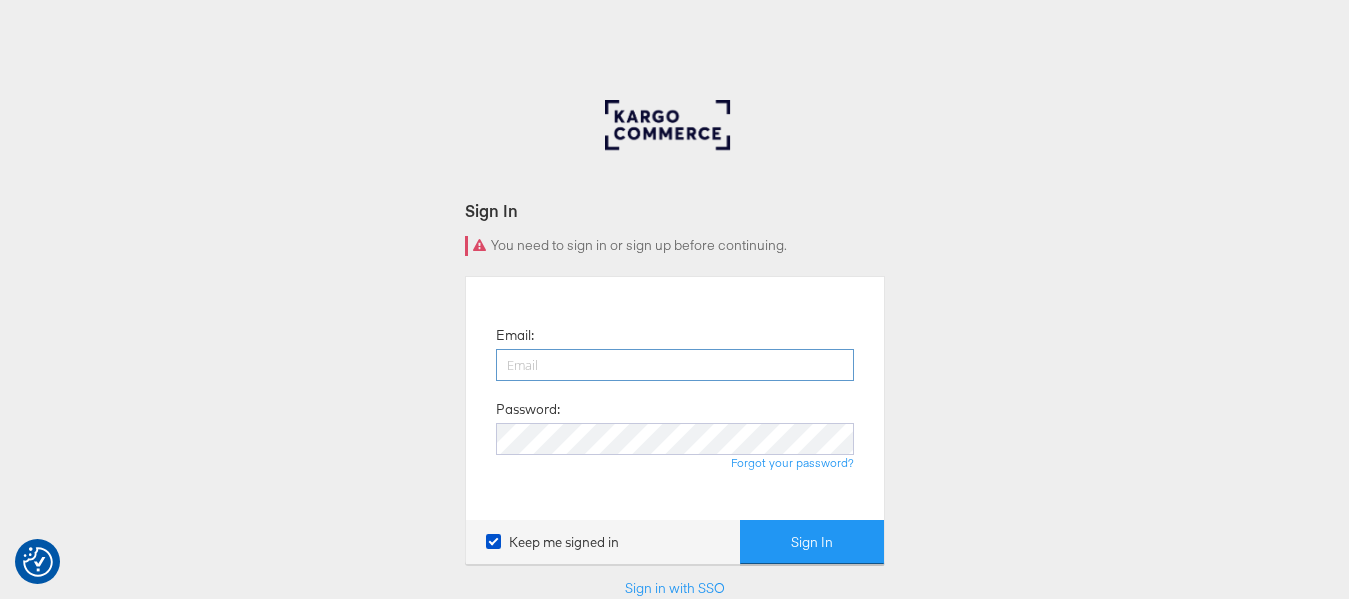 click at bounding box center [675, 365] 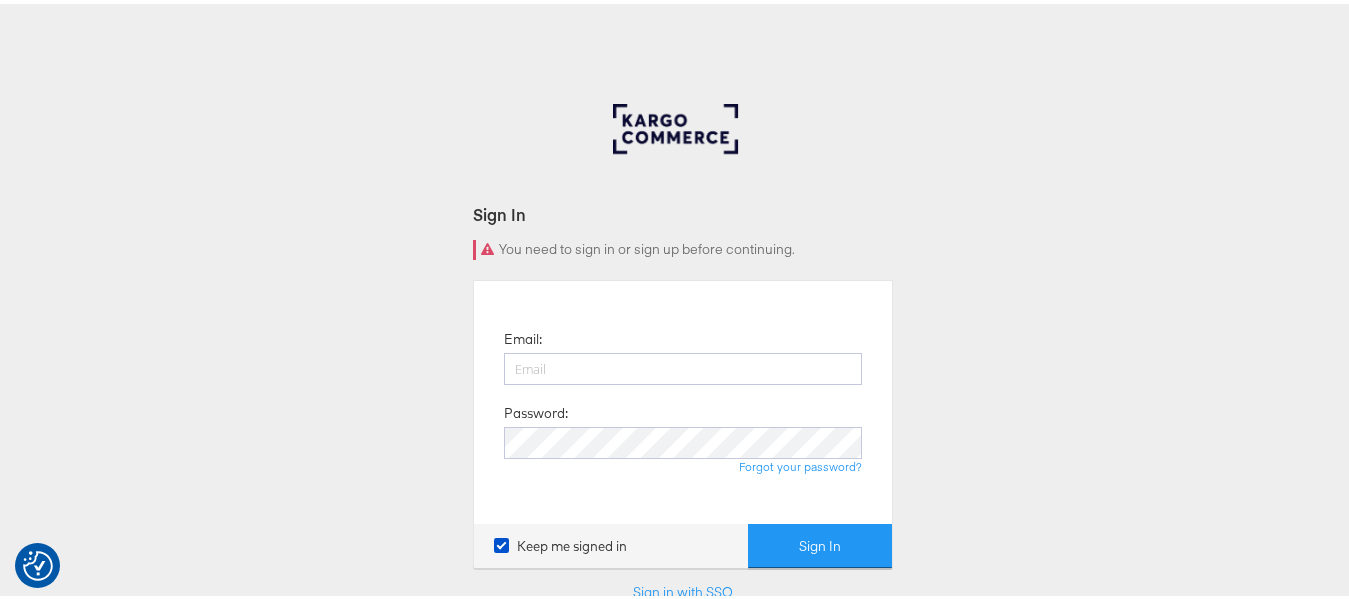 type on "sudheer.bheemunipalli@kargo.com" 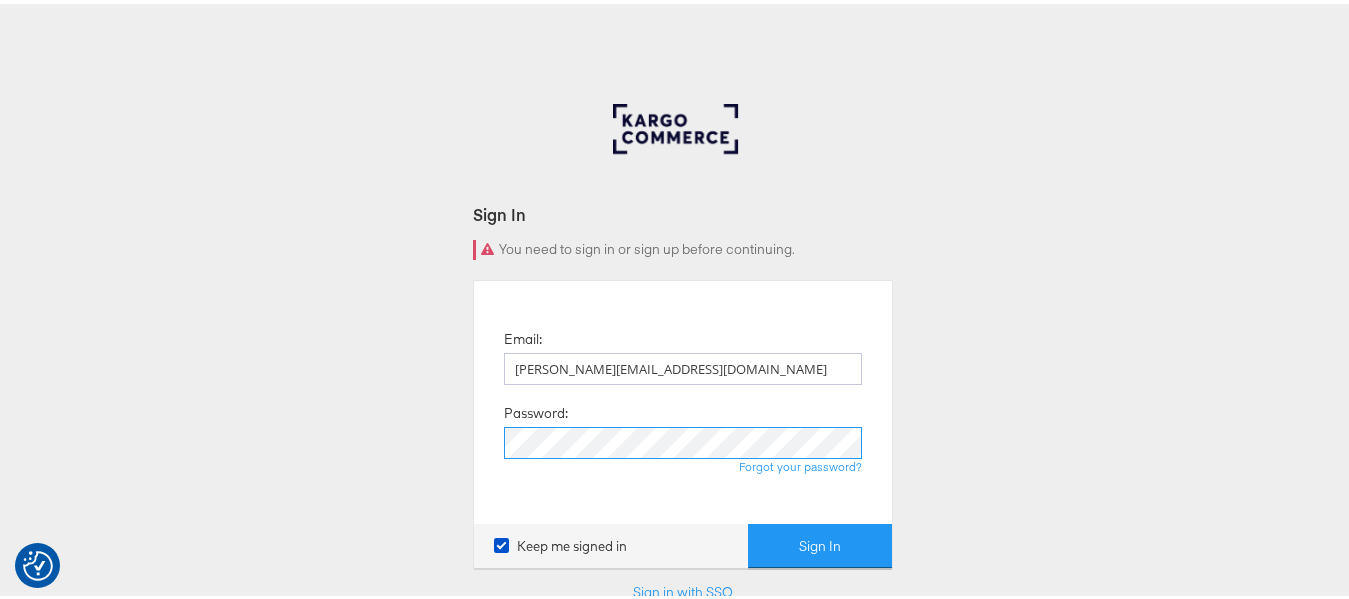 click on "Sign In" at bounding box center [820, 542] 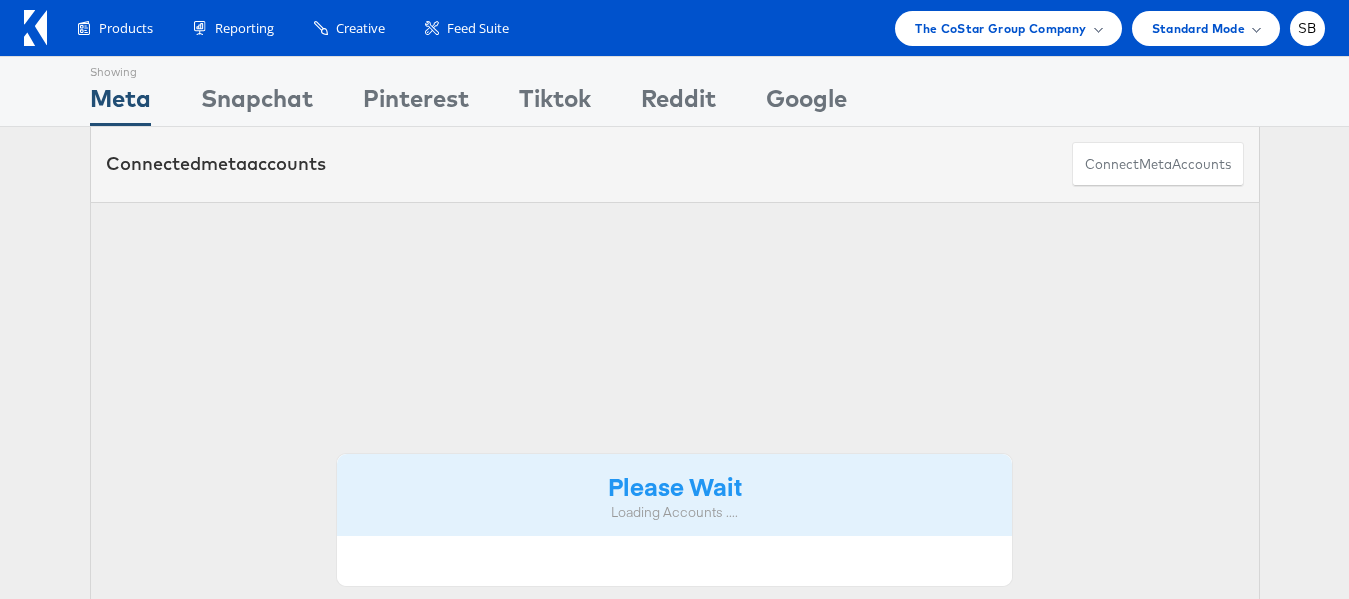 scroll, scrollTop: 0, scrollLeft: 0, axis: both 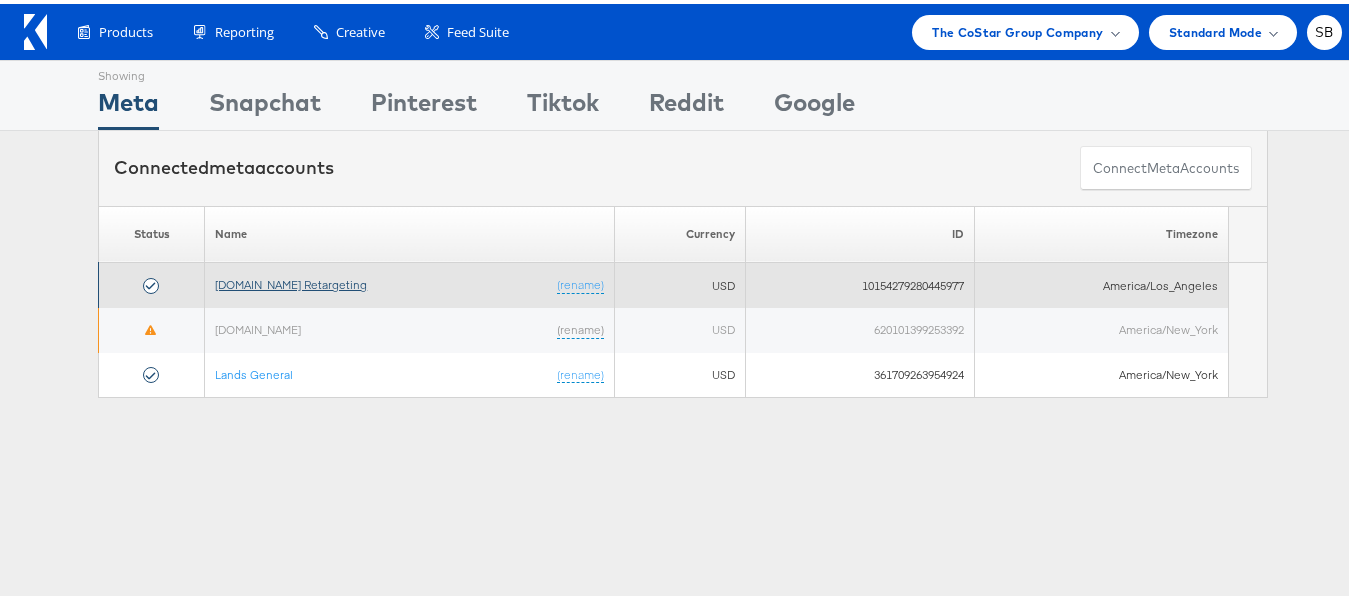 click on "[DOMAIN_NAME] Retargeting" at bounding box center (291, 280) 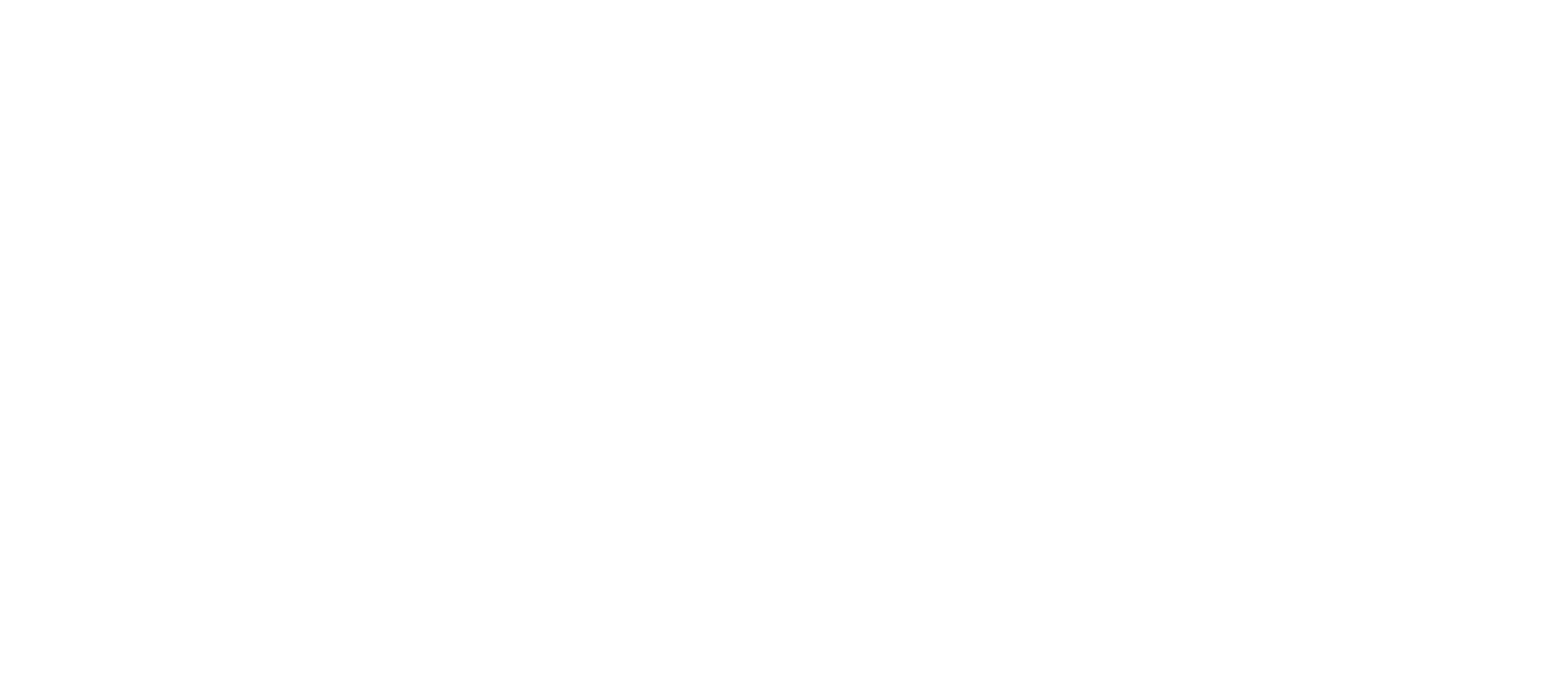 scroll, scrollTop: 0, scrollLeft: 0, axis: both 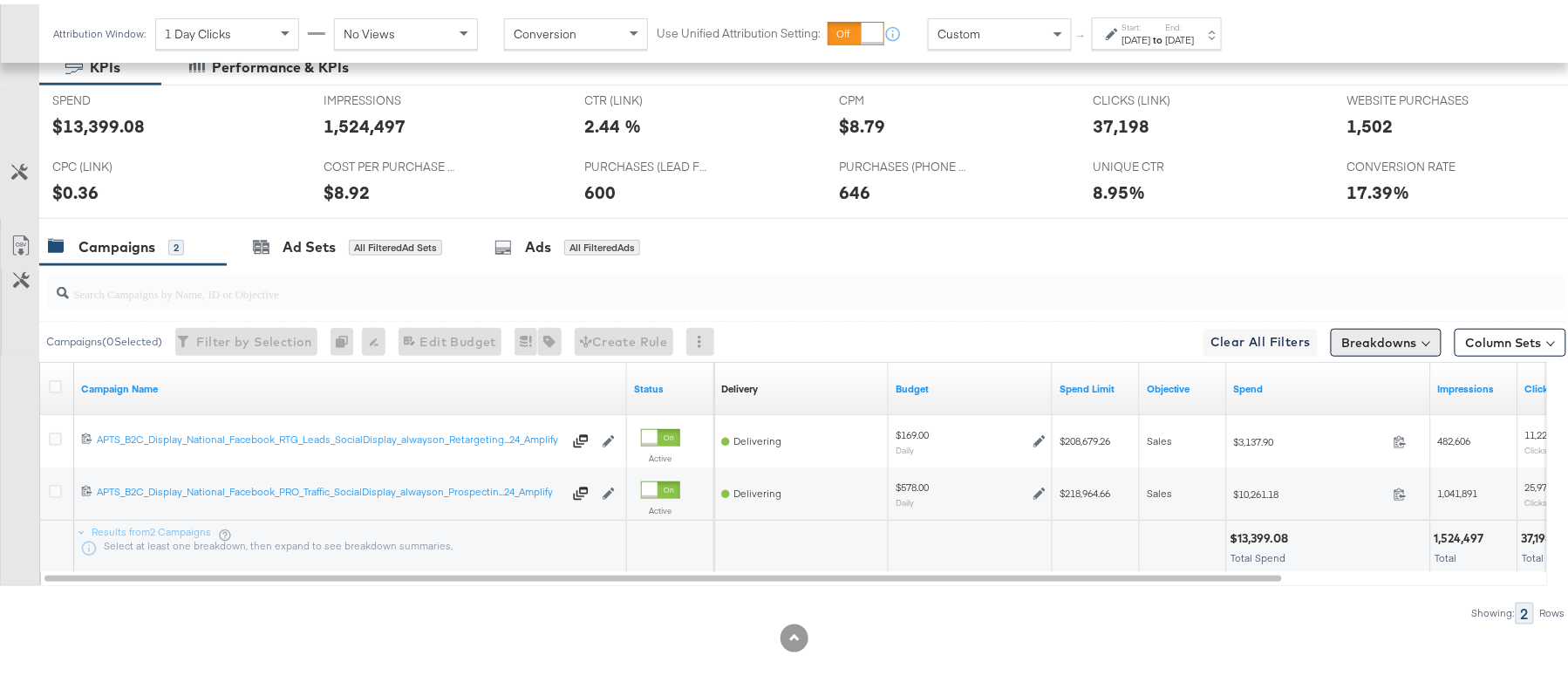 click on "Breakdowns" at bounding box center (1386, 338) 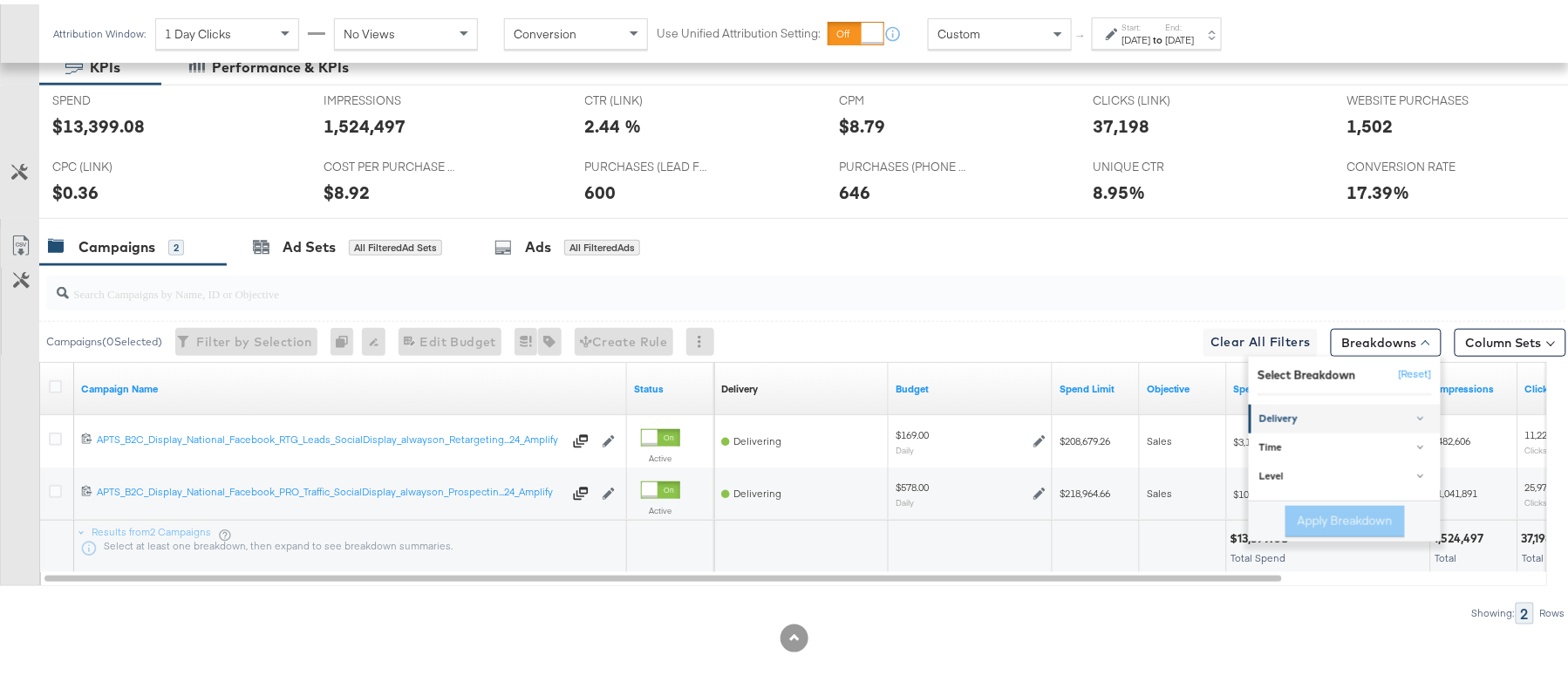 click on "Delivery" at bounding box center [1346, 415] 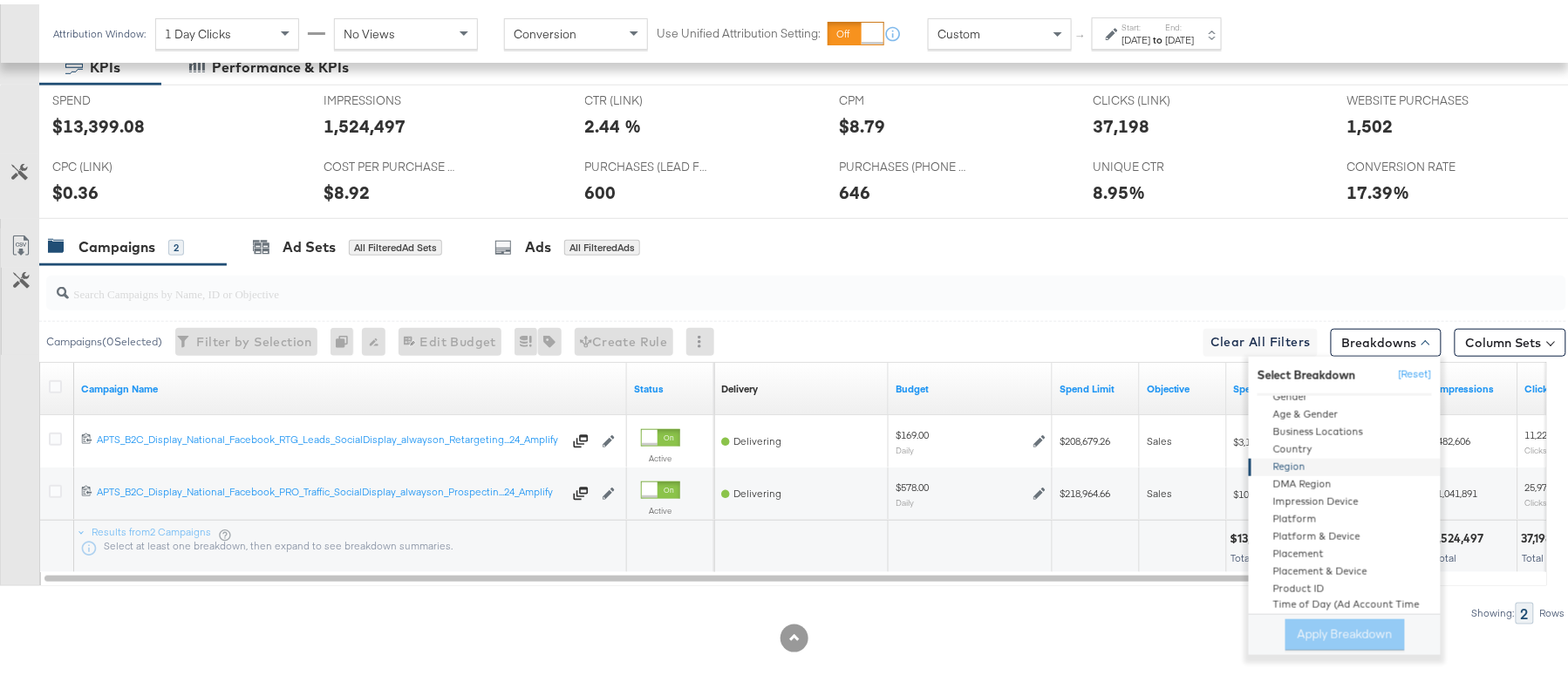 scroll, scrollTop: 85, scrollLeft: 0, axis: vertical 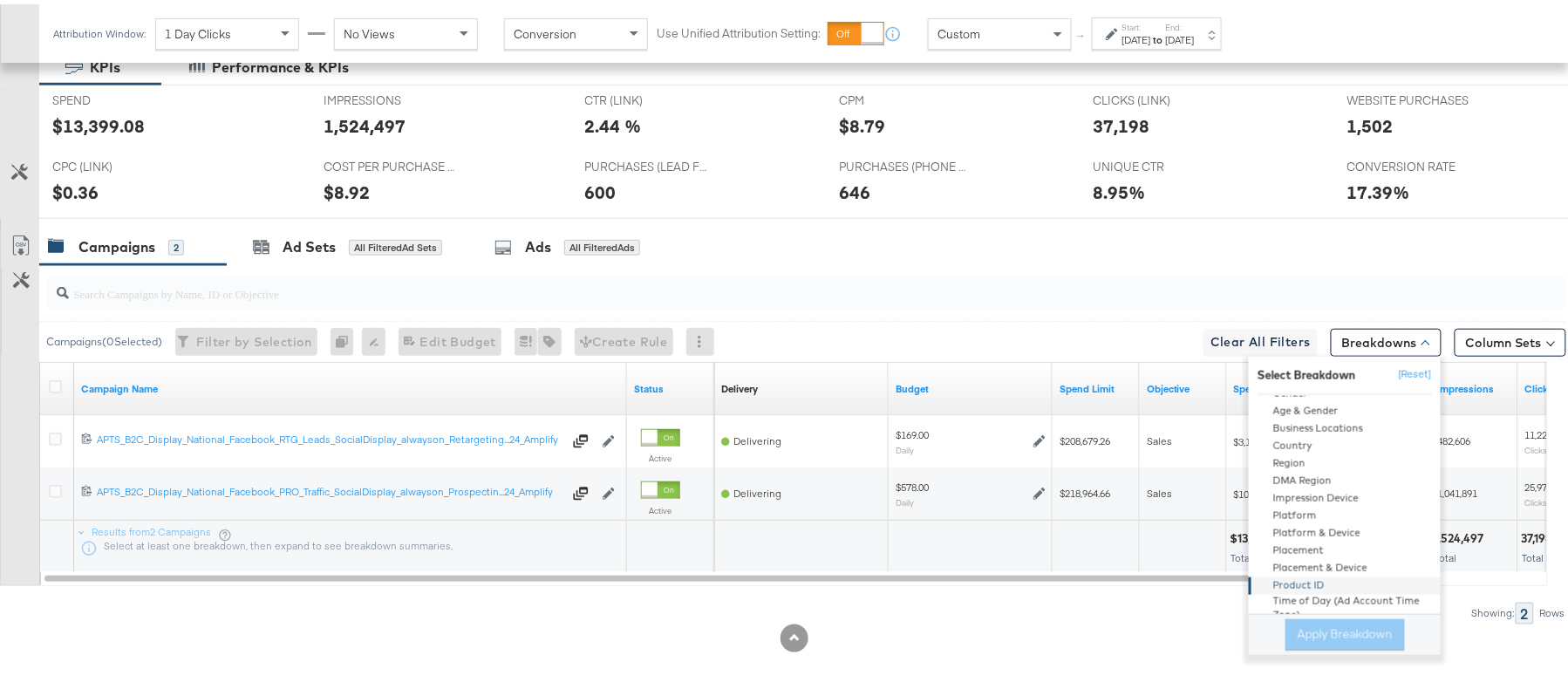 click on "Product ID" at bounding box center [1346, 582] 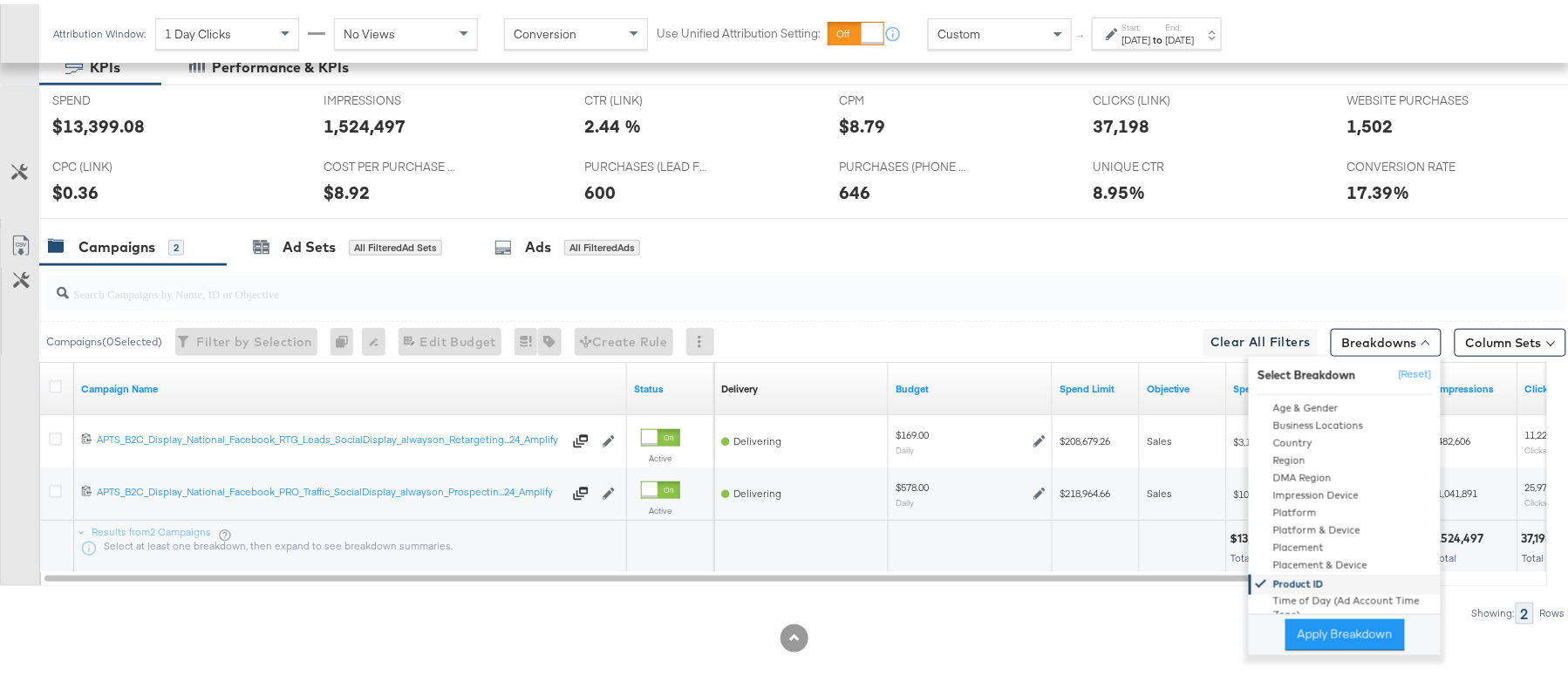 scroll, scrollTop: 82, scrollLeft: 0, axis: vertical 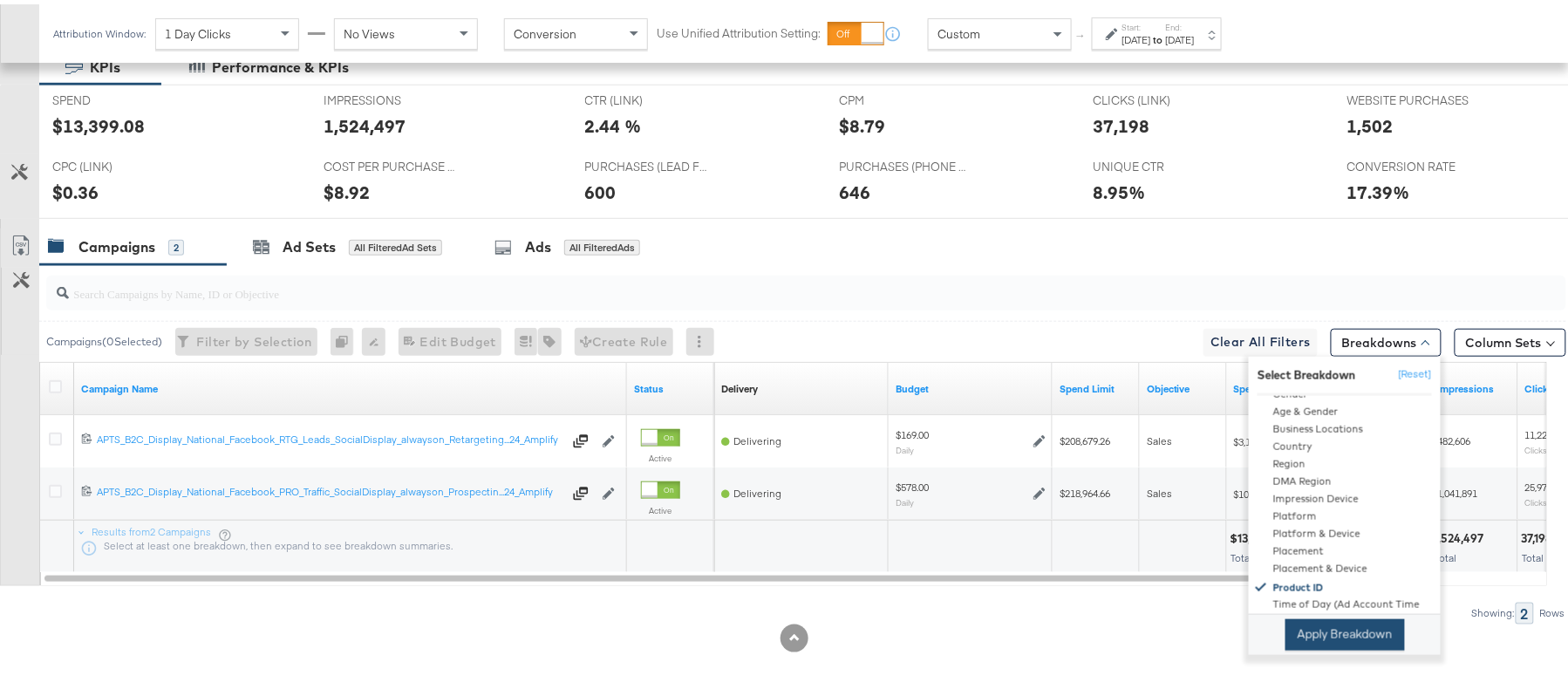 click on "Apply Breakdown" at bounding box center [1345, 631] 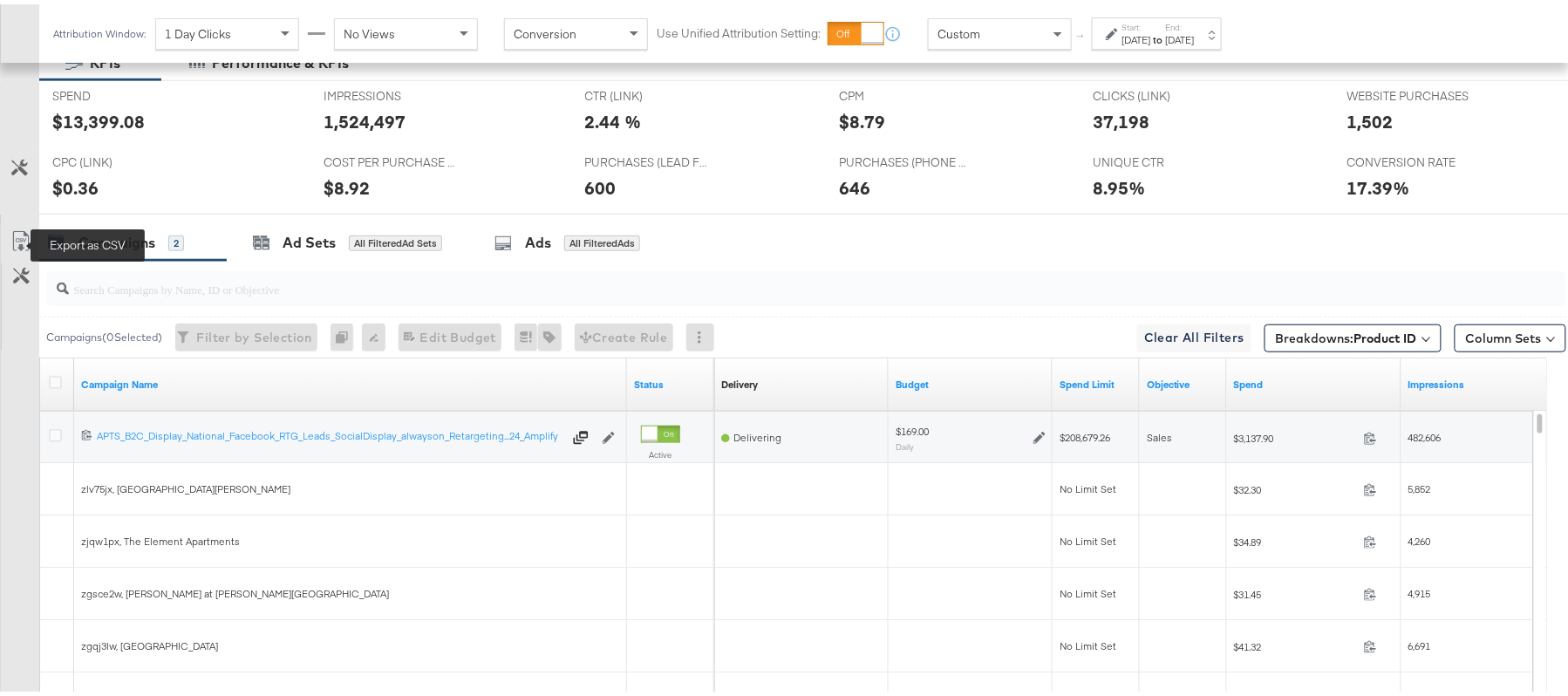 click 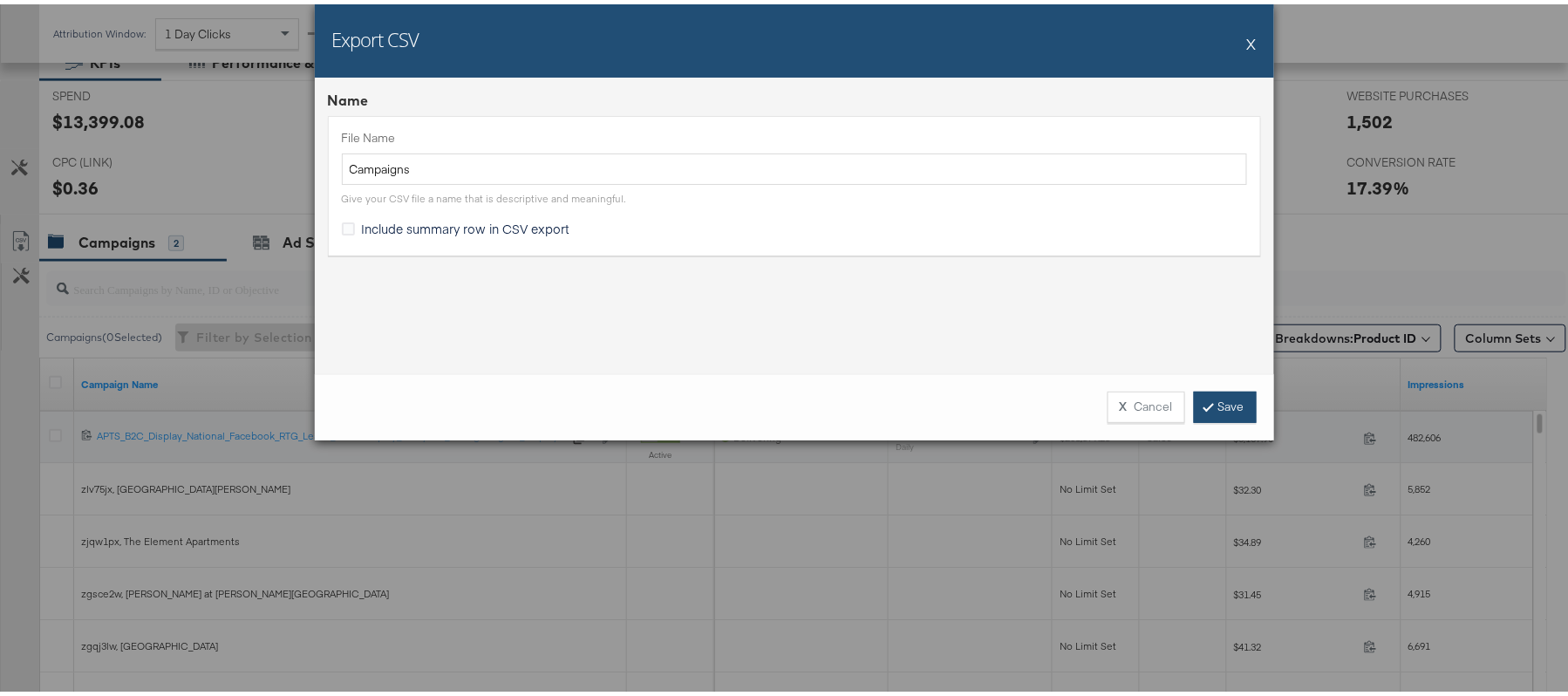 click on "Save" at bounding box center [1225, 403] 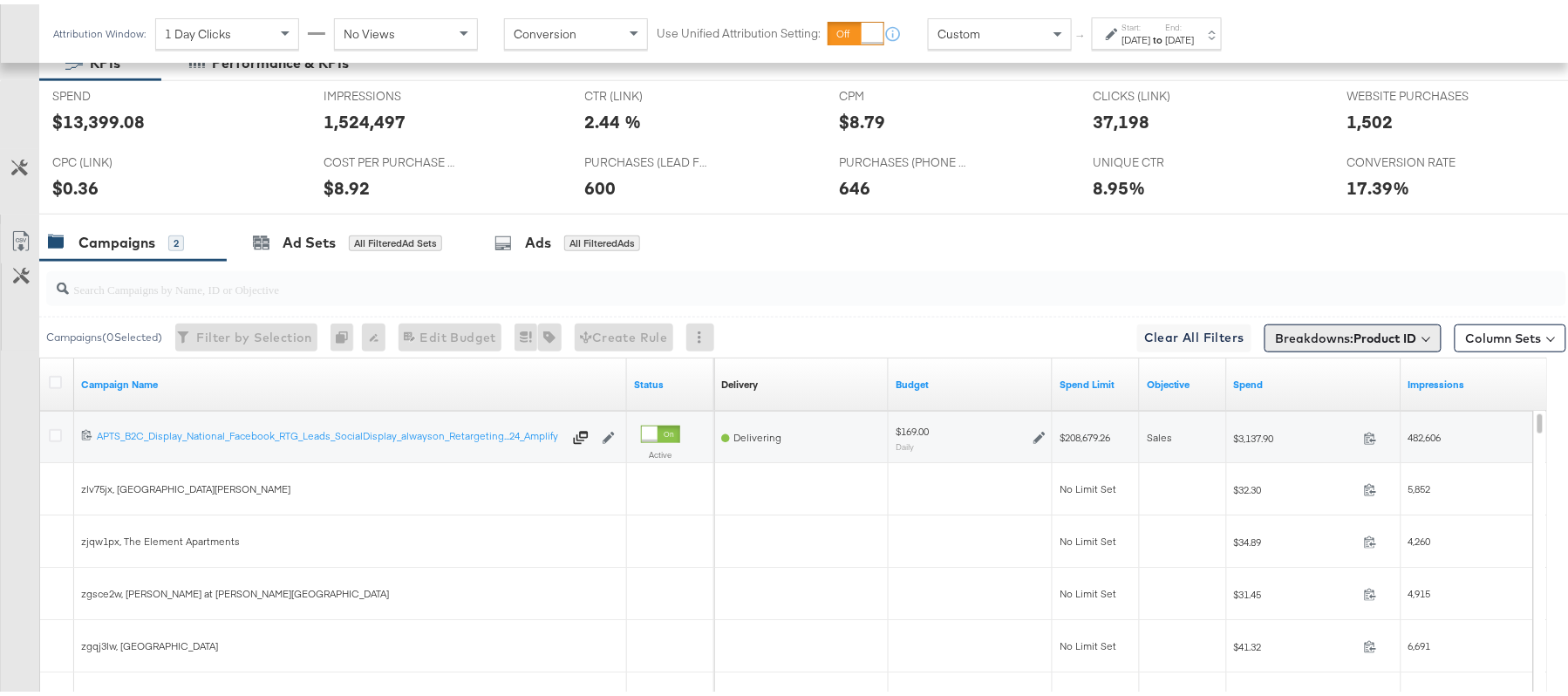 click on "Product ID" at bounding box center (1386, 334) 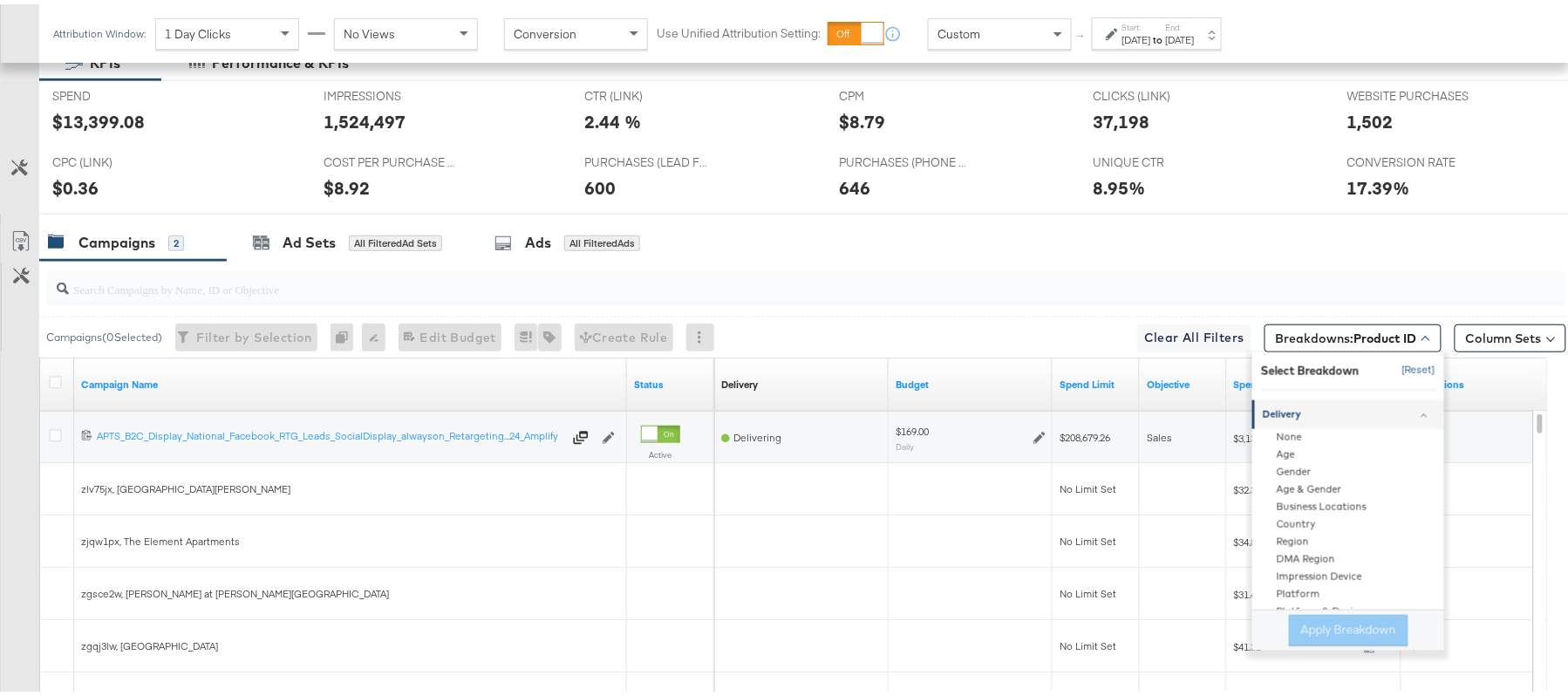 click on "[Reset]" at bounding box center [1414, 366] 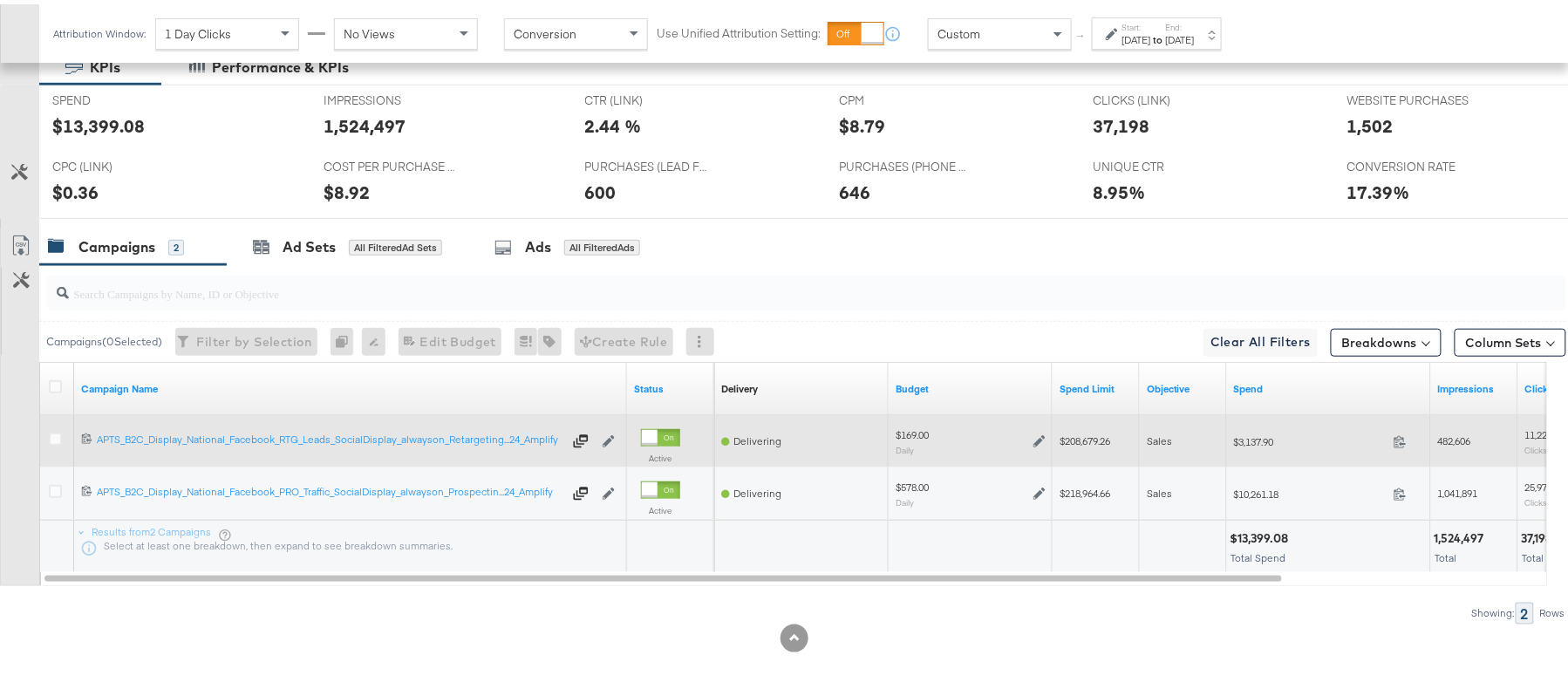 click at bounding box center (58, 437) 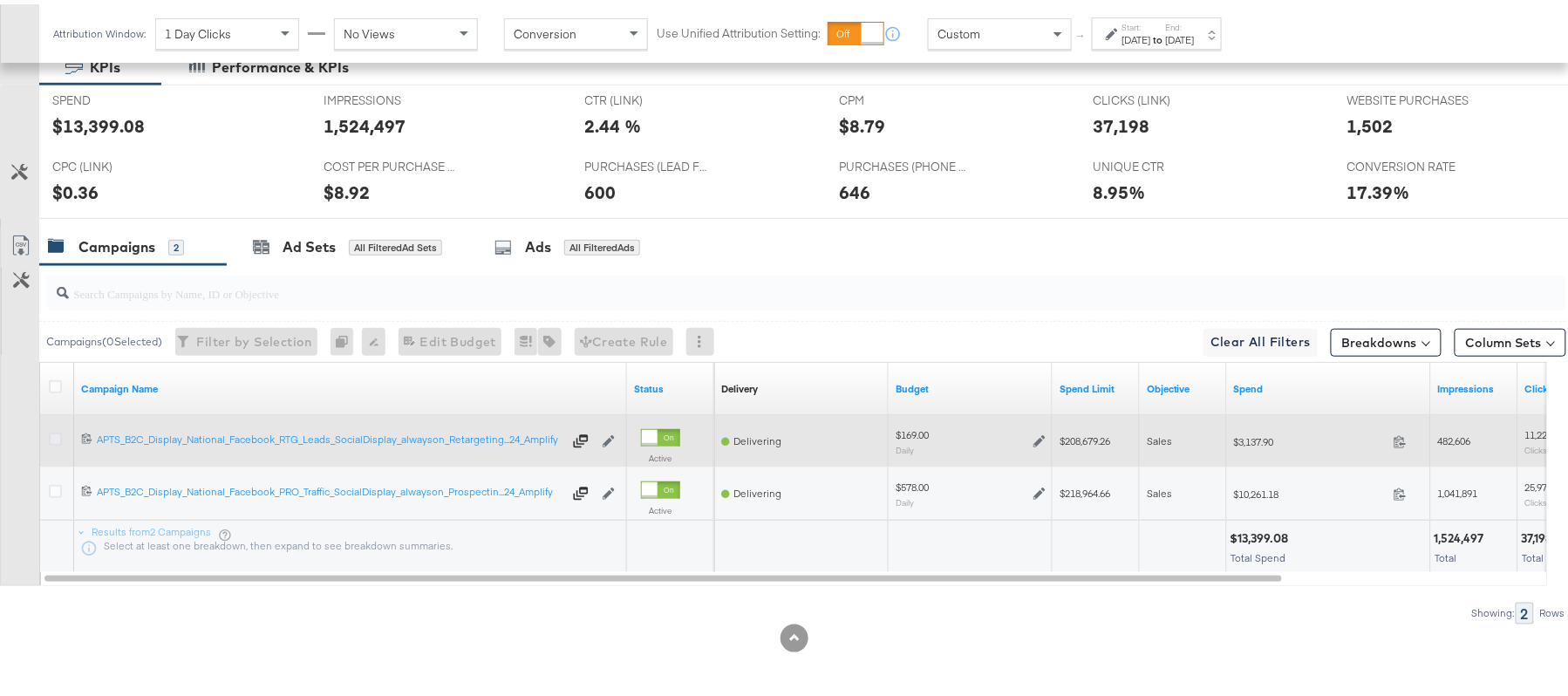 click at bounding box center (55, 434) 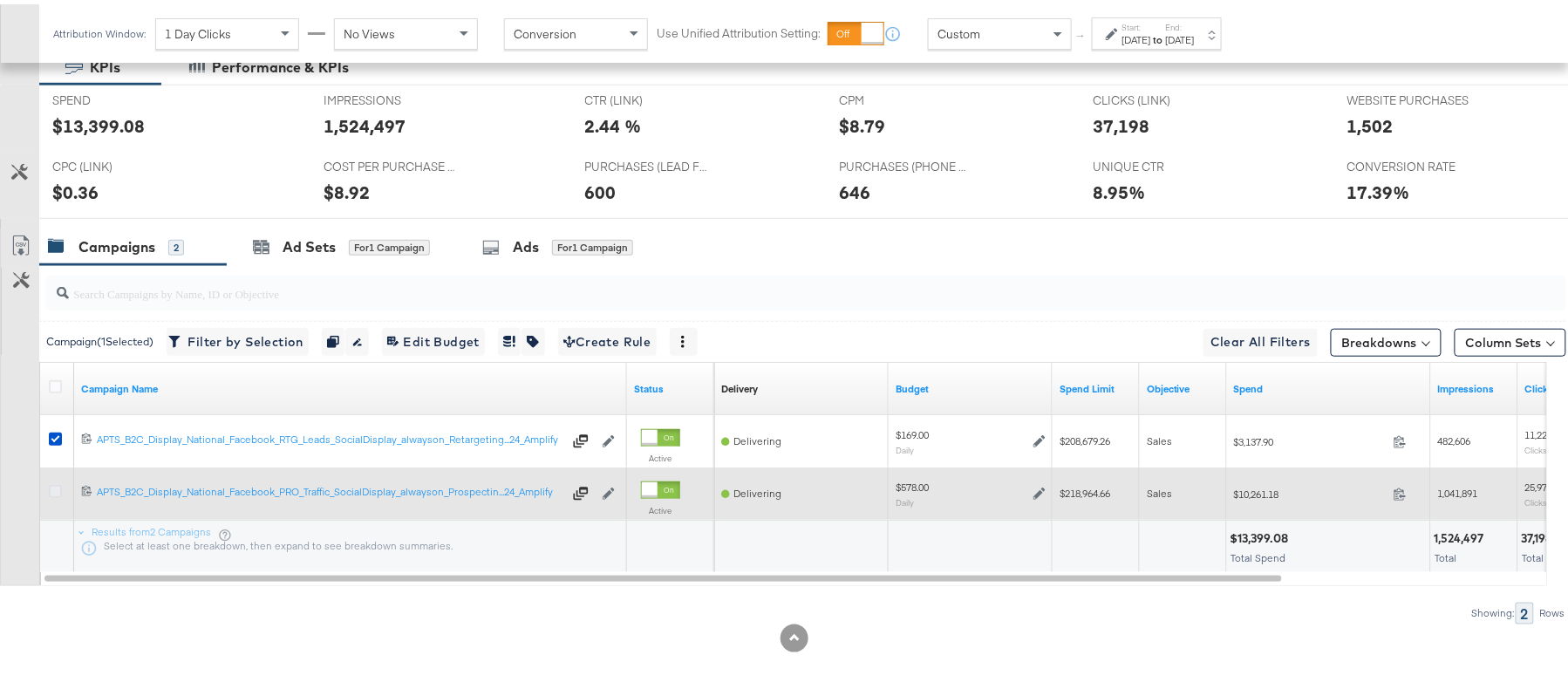 click at bounding box center [55, 487] 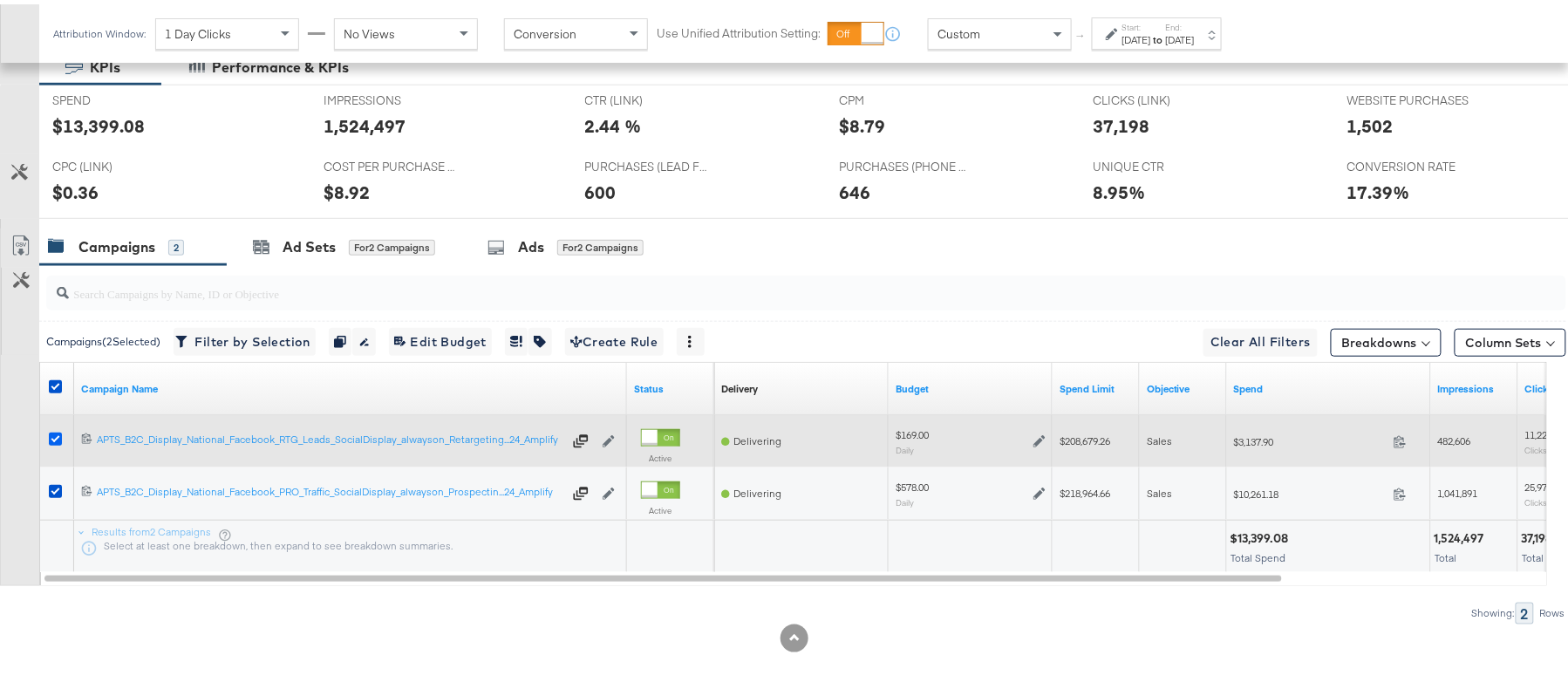 click at bounding box center [55, 434] 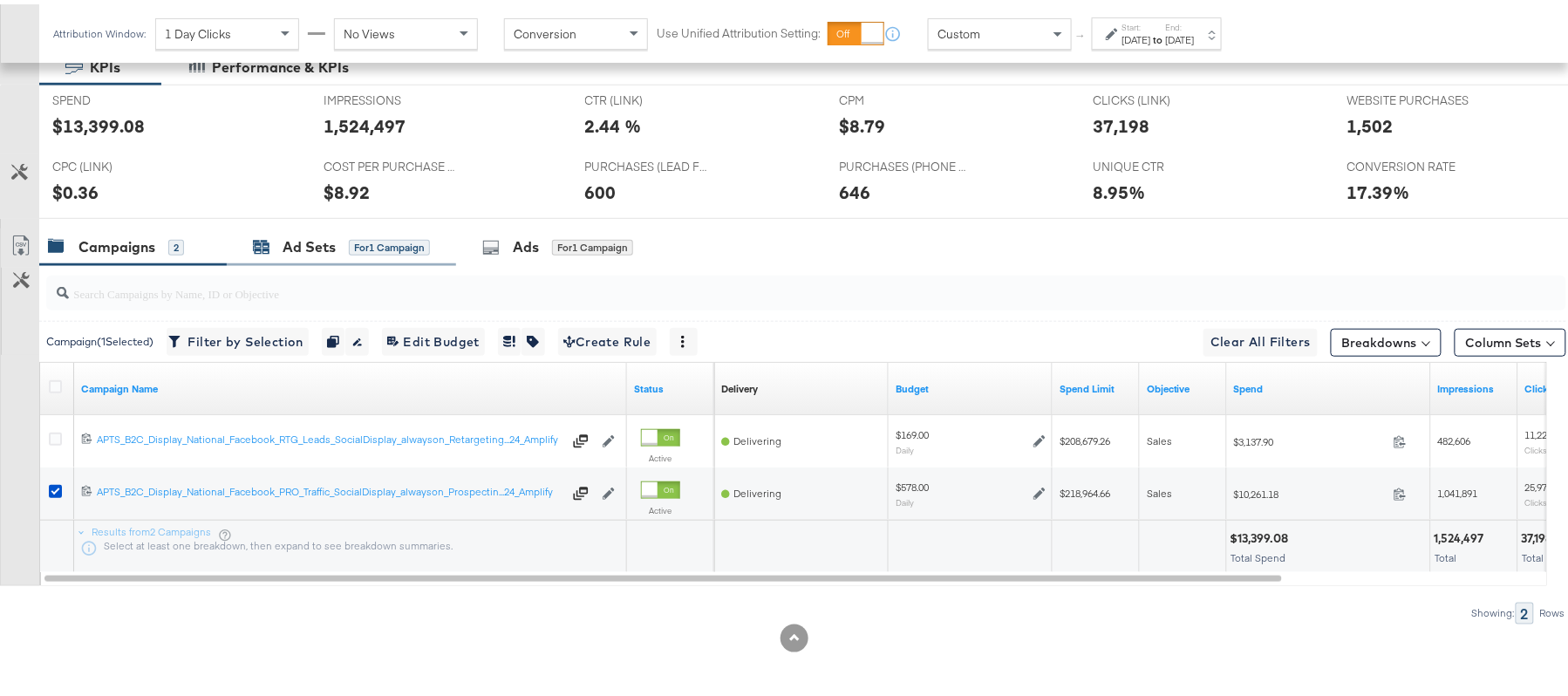 click on "Ad Sets" at bounding box center (309, 242) 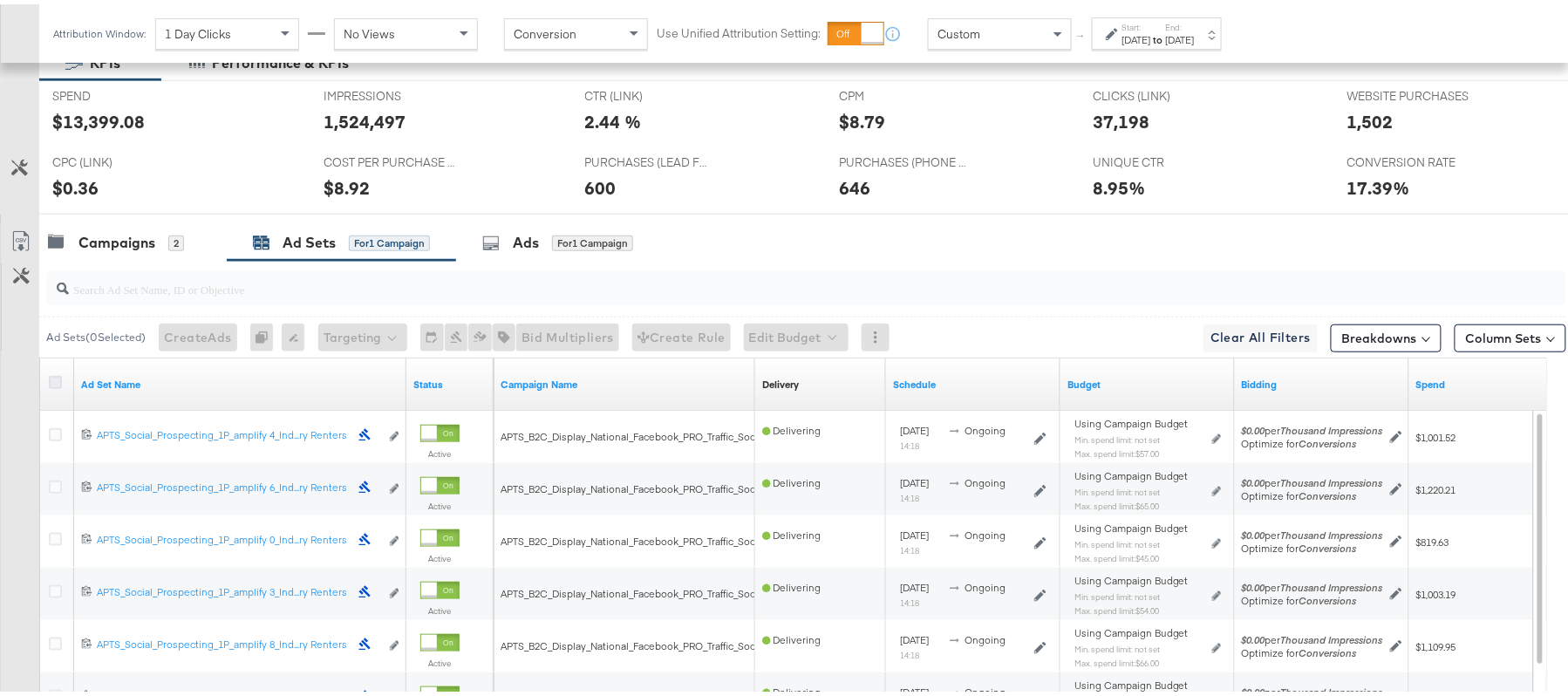 click at bounding box center (55, 378) 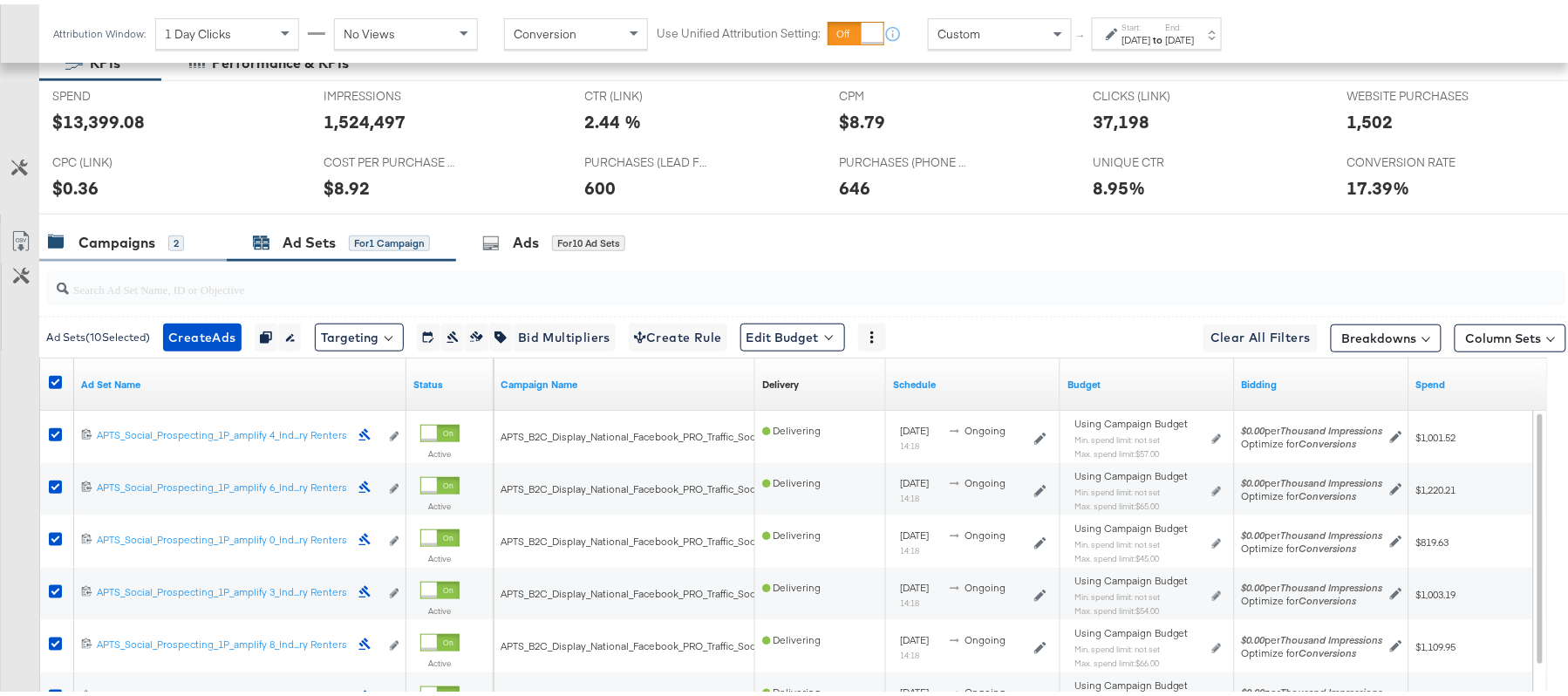 click on "Campaigns" at bounding box center [117, 238] 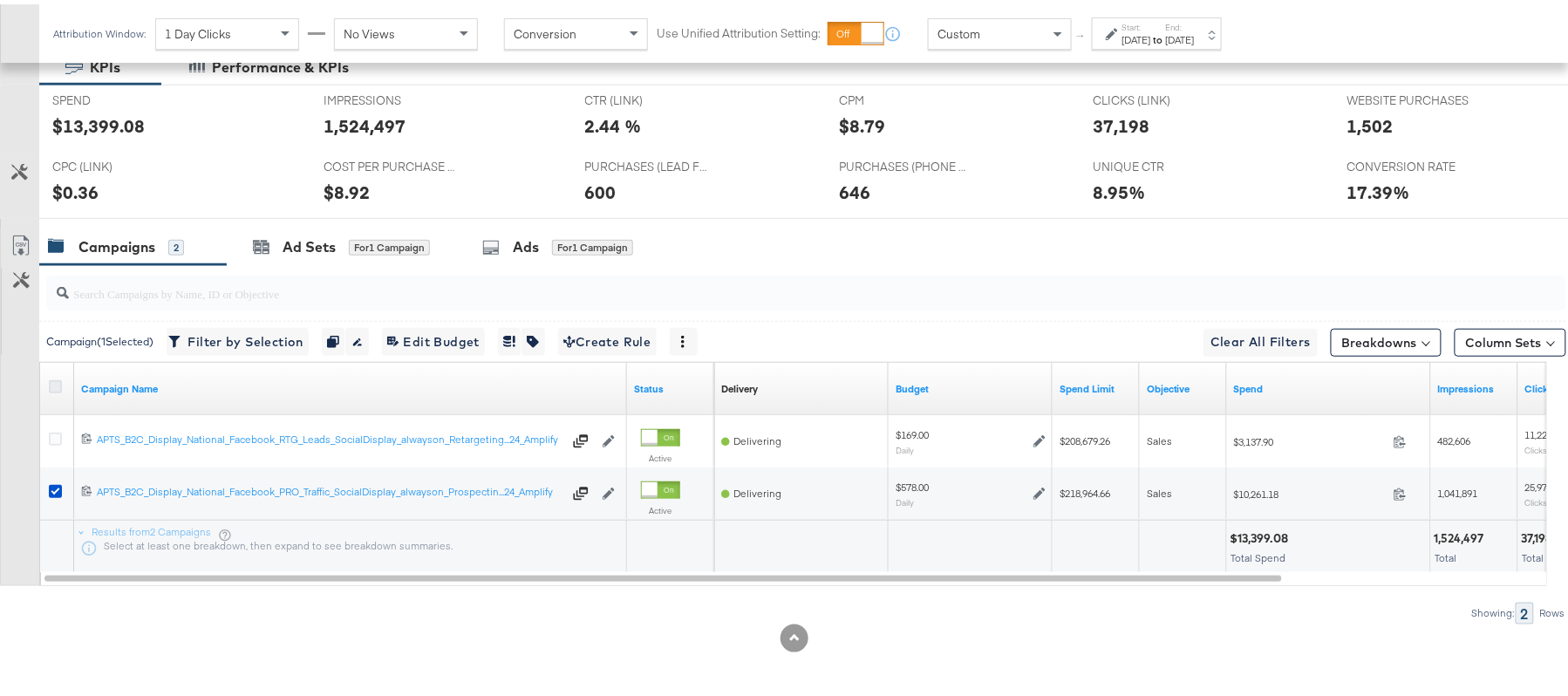 click at bounding box center (55, 382) 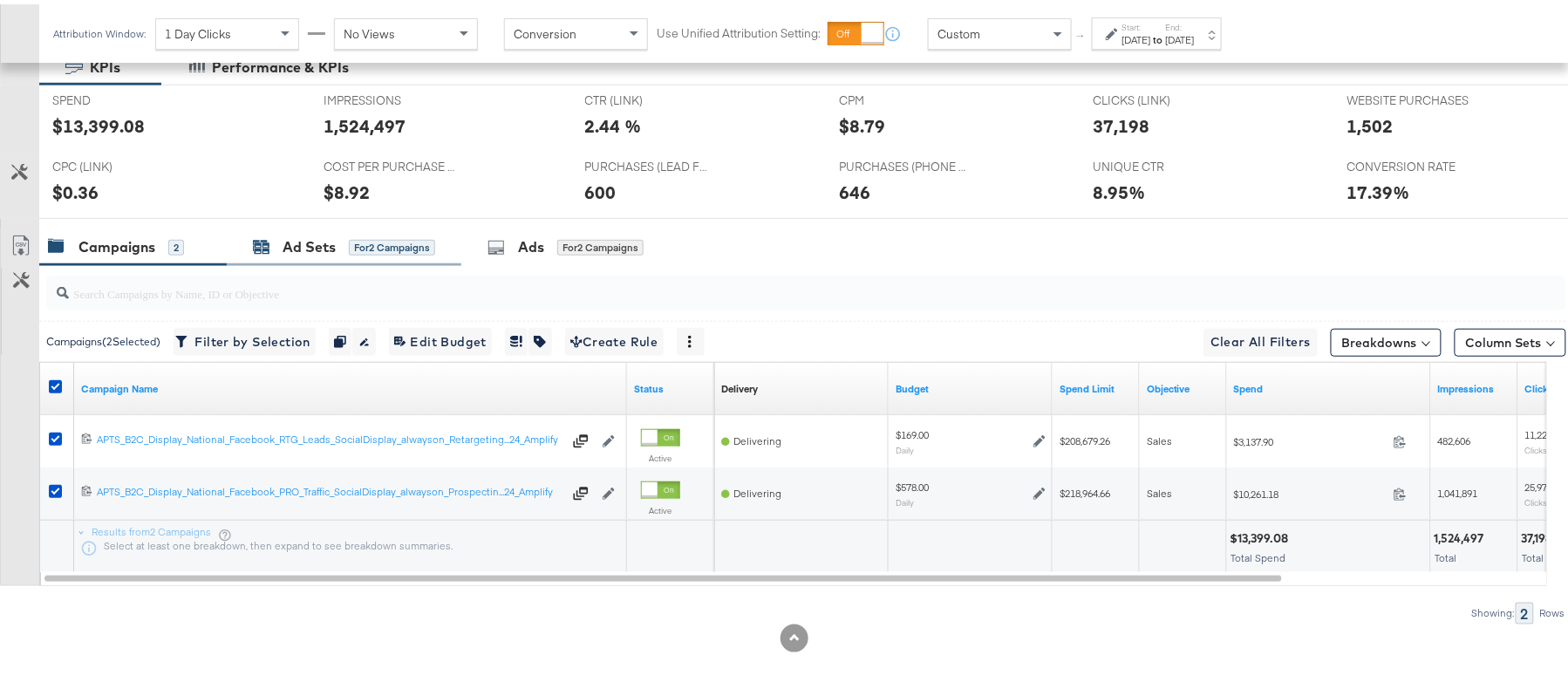 click on "Ad Sets for  2   Campaigns" at bounding box center [344, 242] 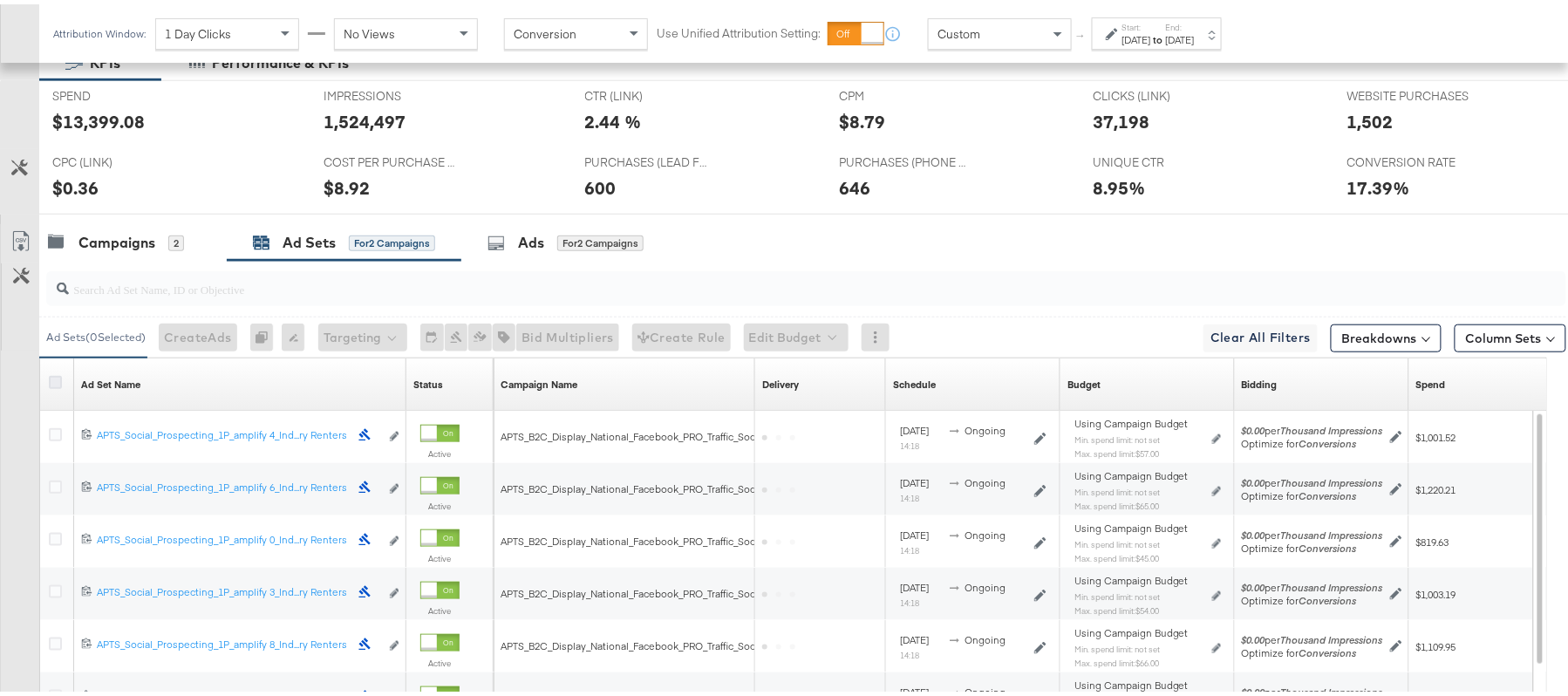 click at bounding box center [55, 378] 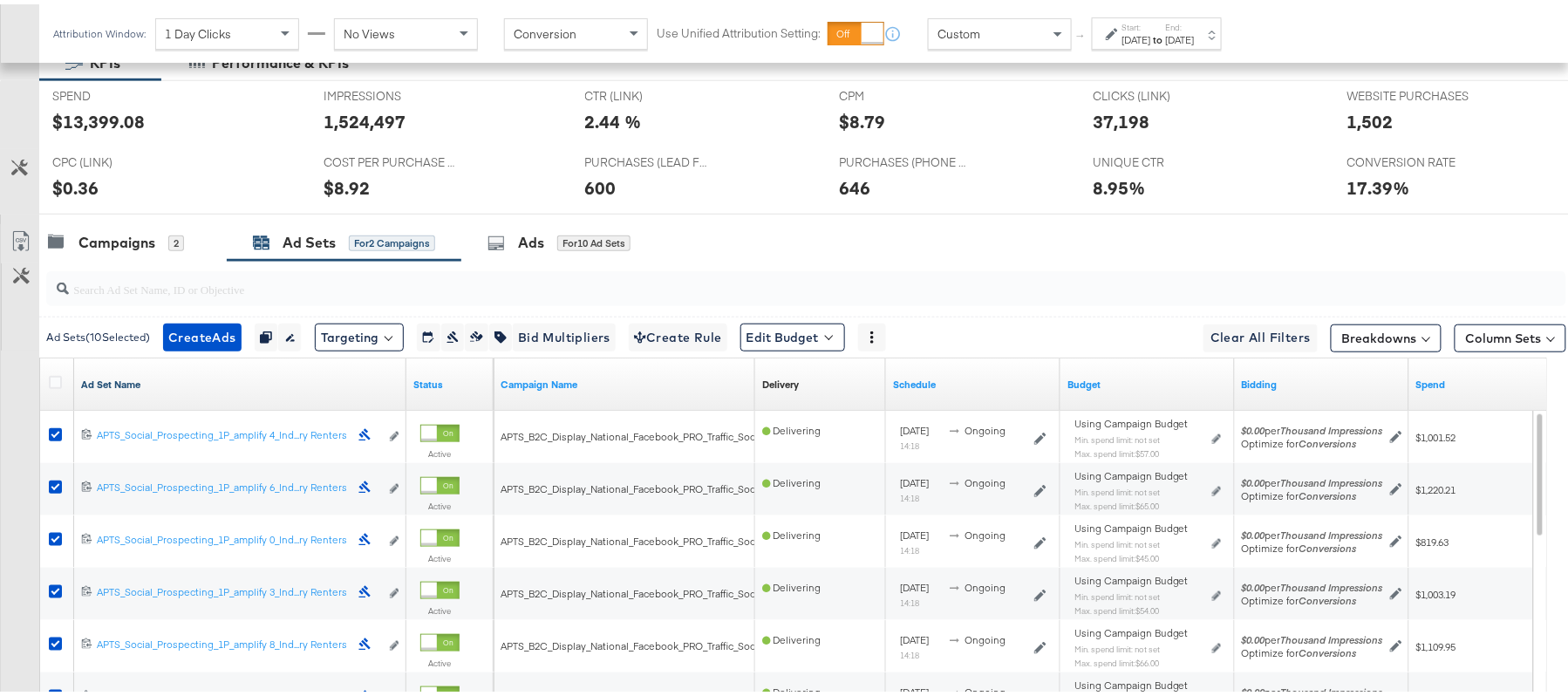 click on "Ad Set Name" at bounding box center [240, 380] 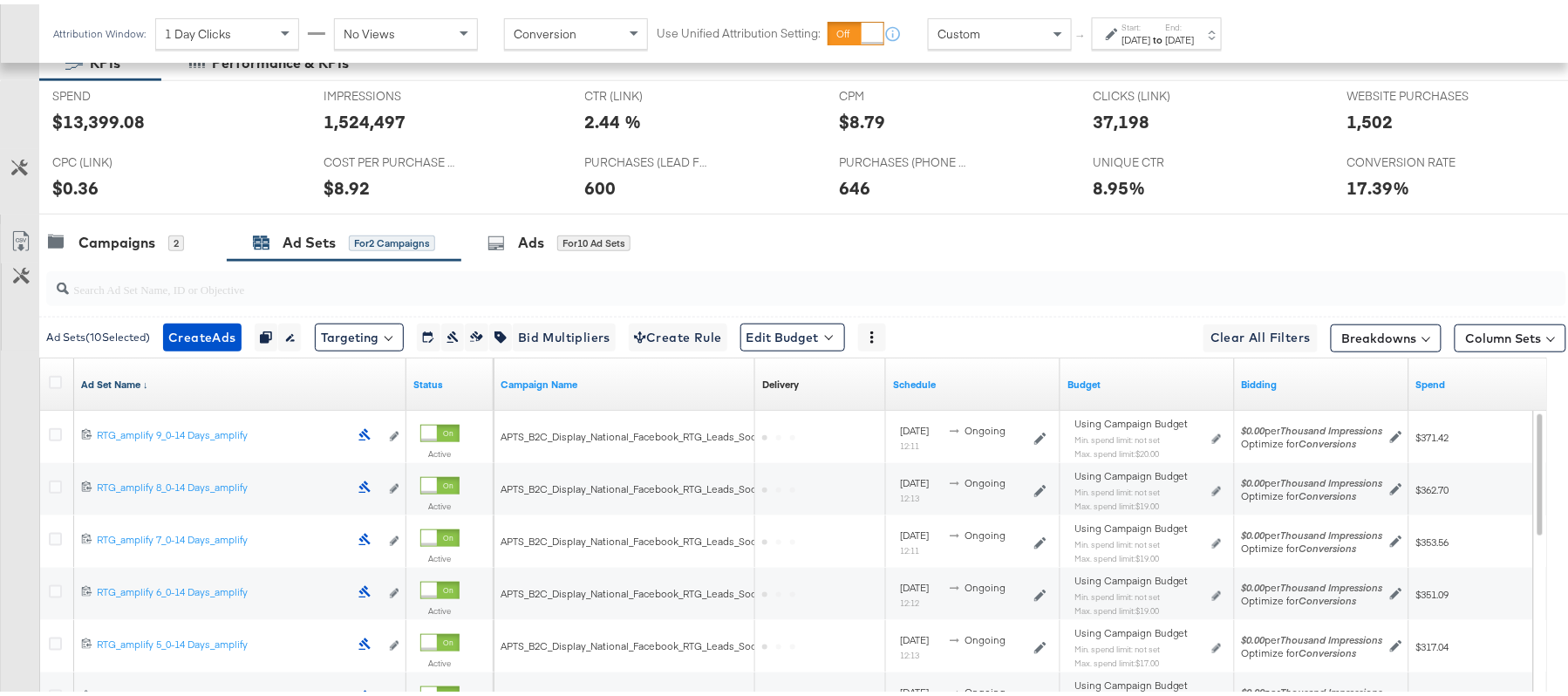 click on "Ad Set Name   ↓" at bounding box center [240, 380] 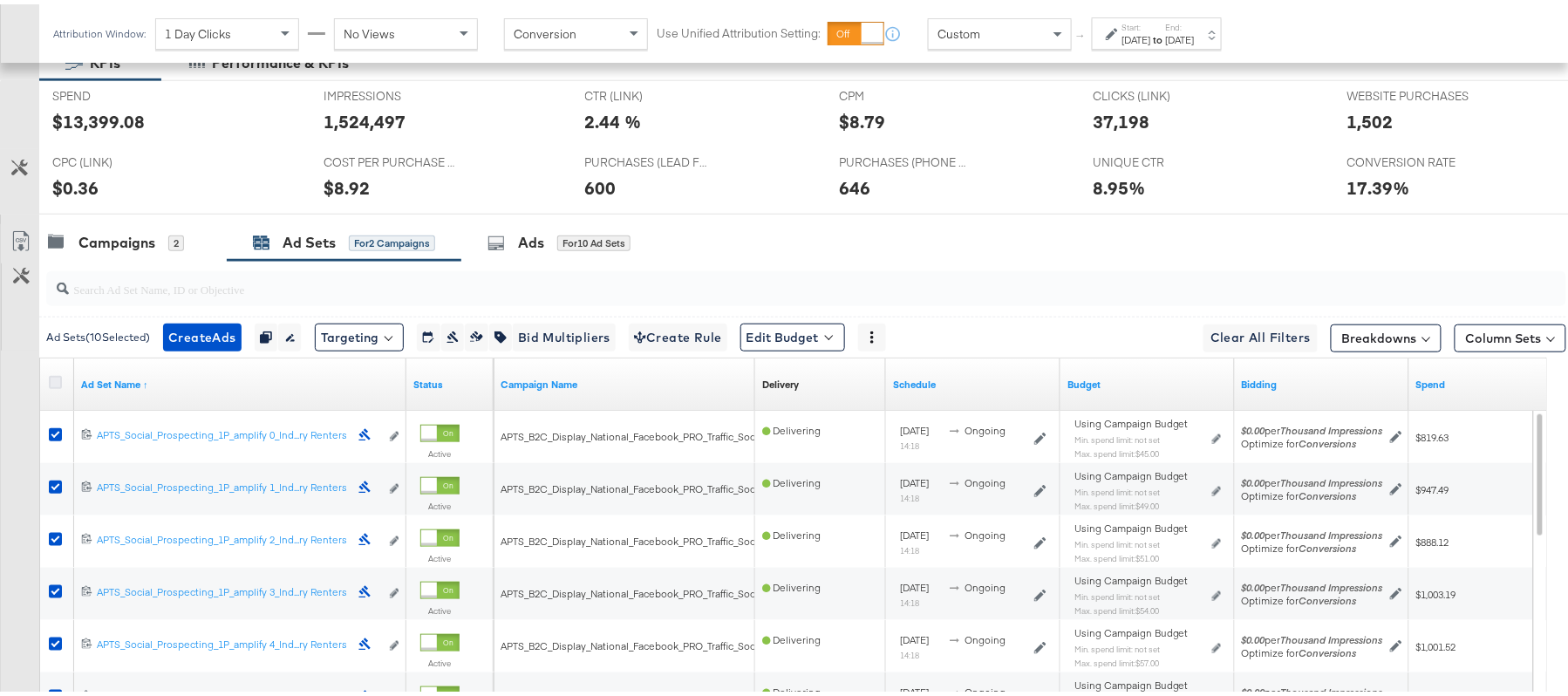 click at bounding box center [55, 378] 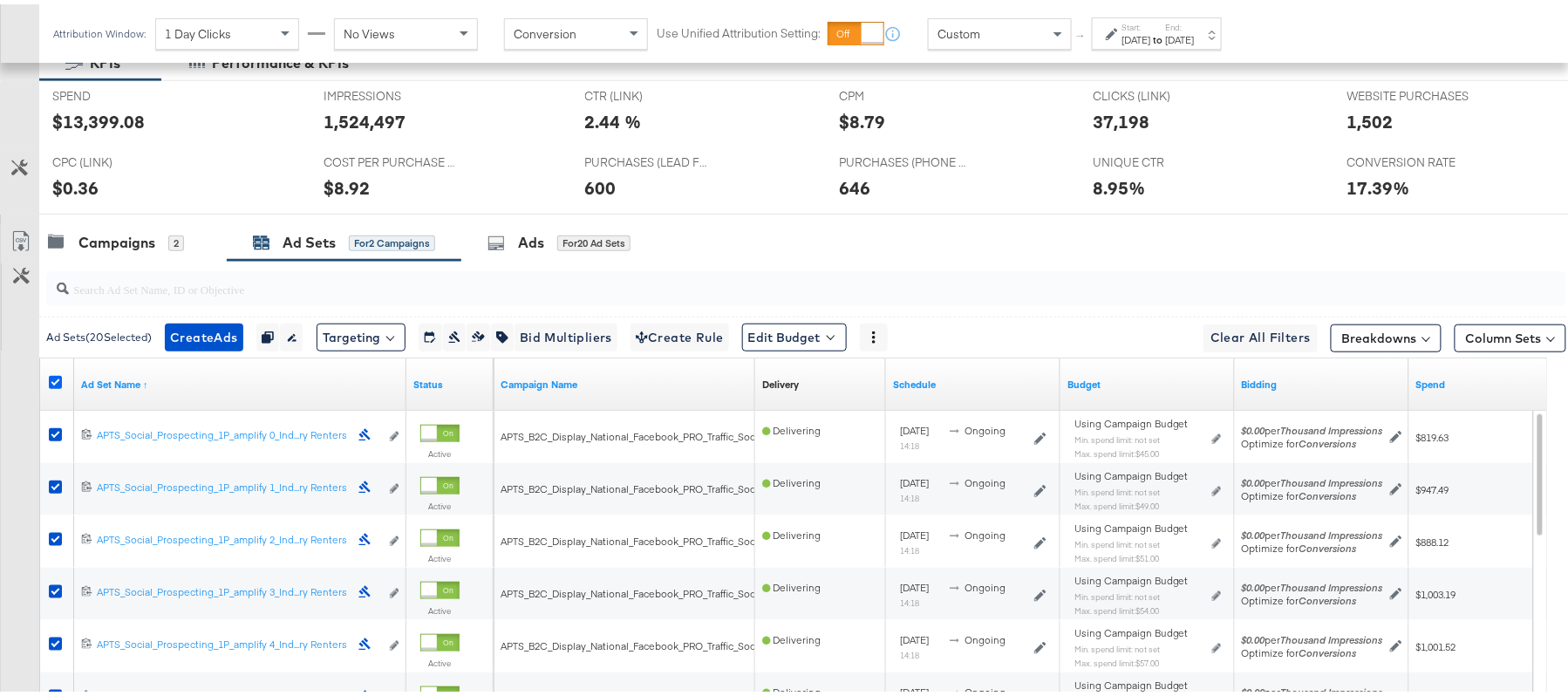 click at bounding box center [55, 378] 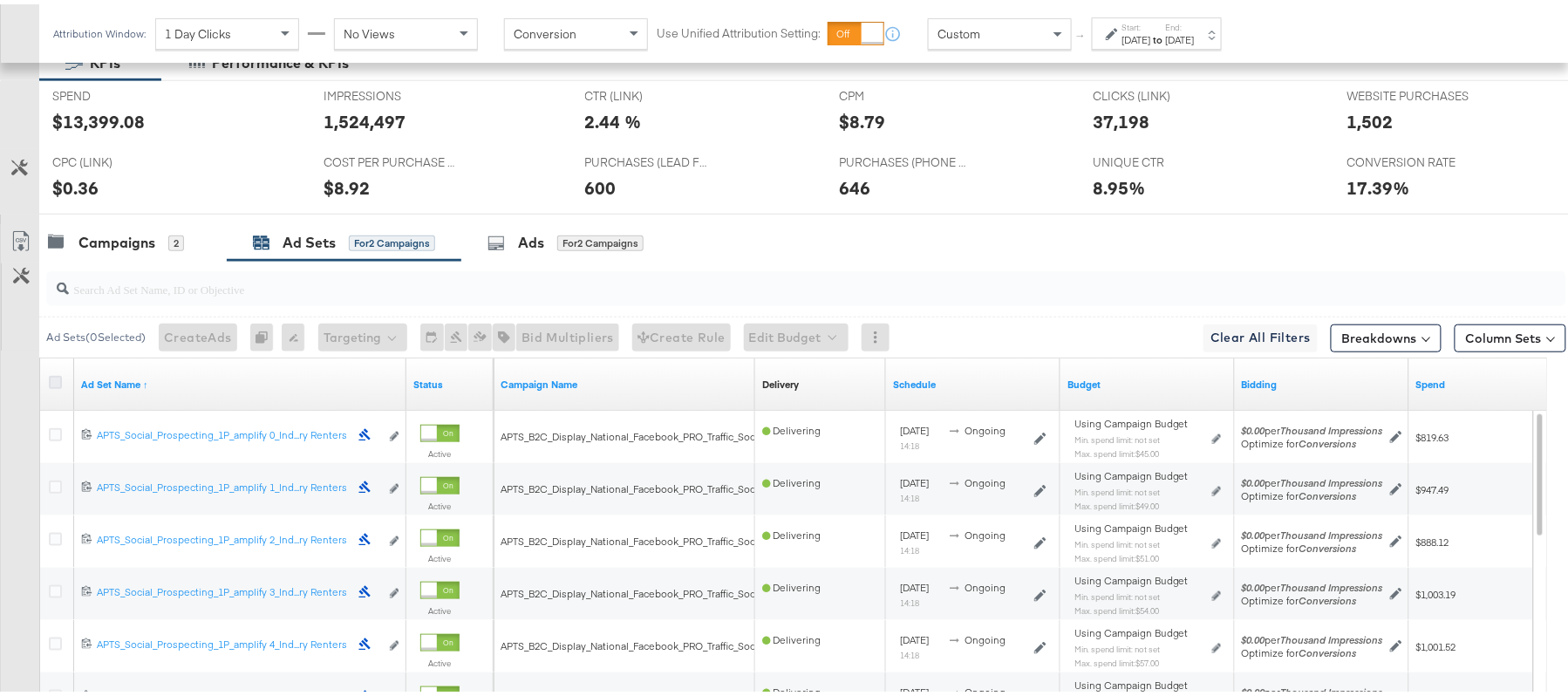 click at bounding box center (55, 378) 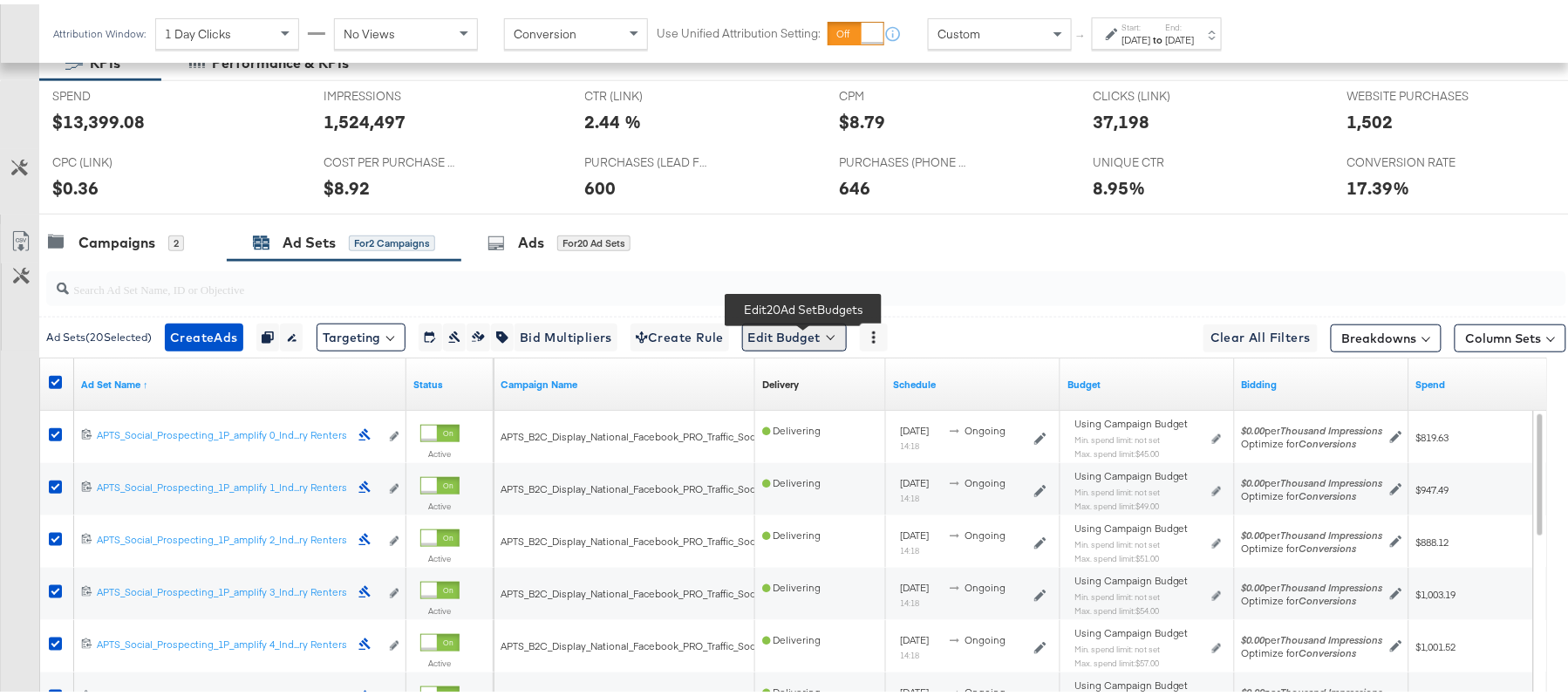 click on "Edit Budget" at bounding box center (794, 333) 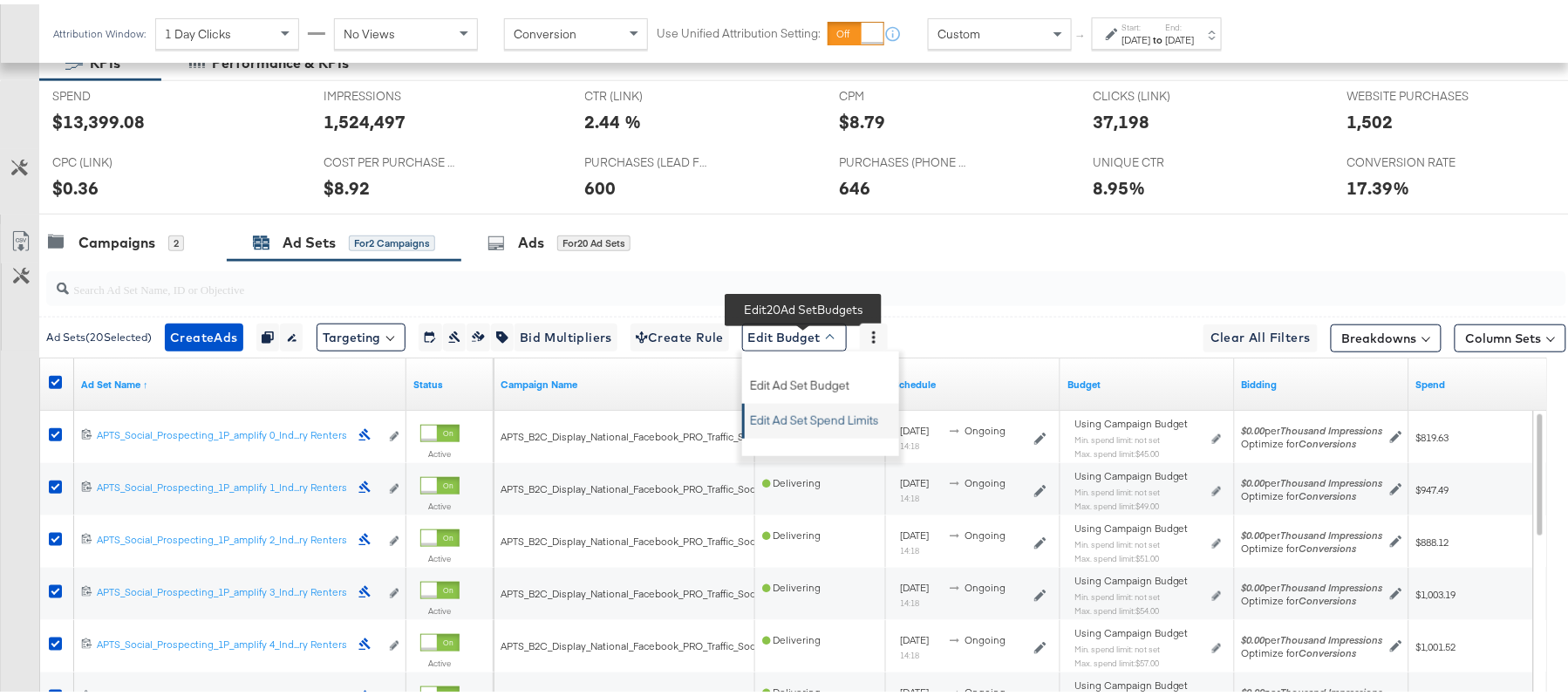 click on "Edit Ad Set Spend Limits" at bounding box center (815, 413) 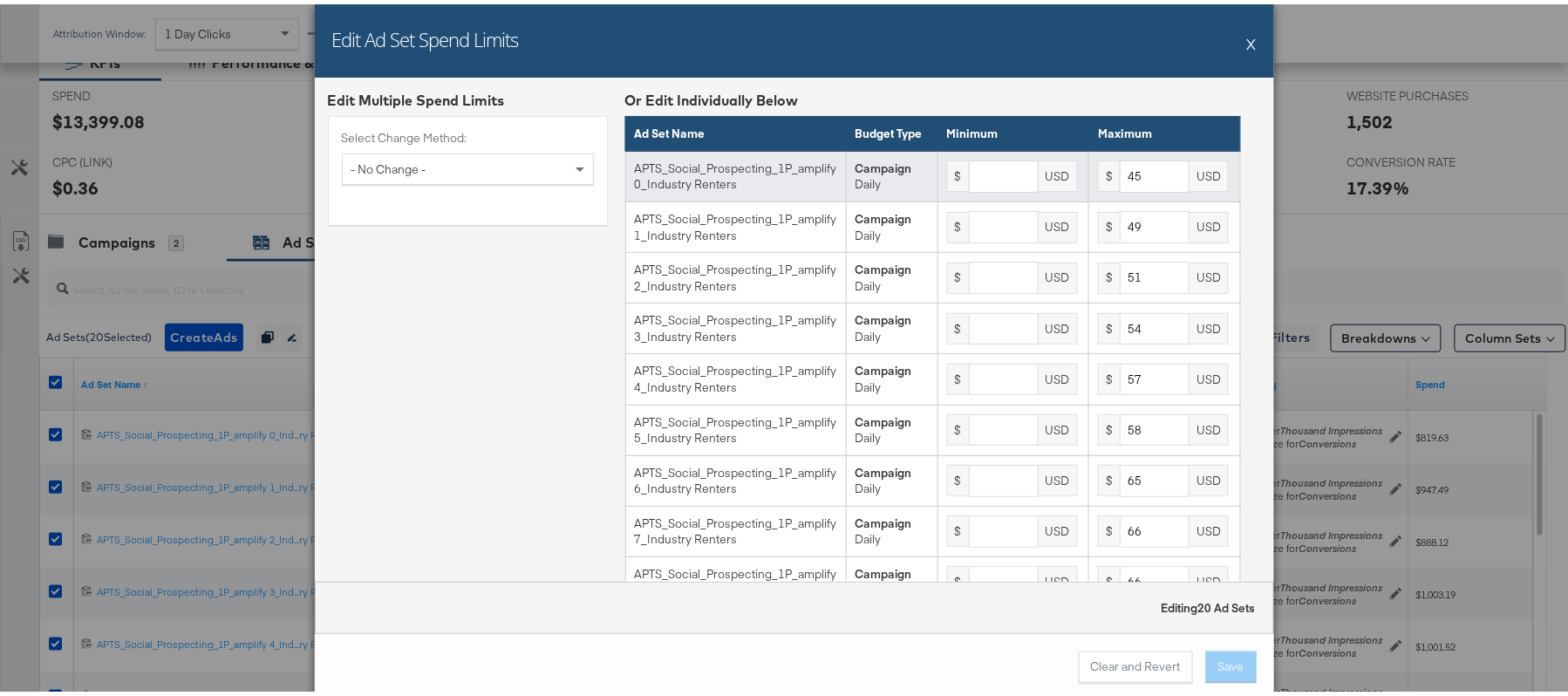 type 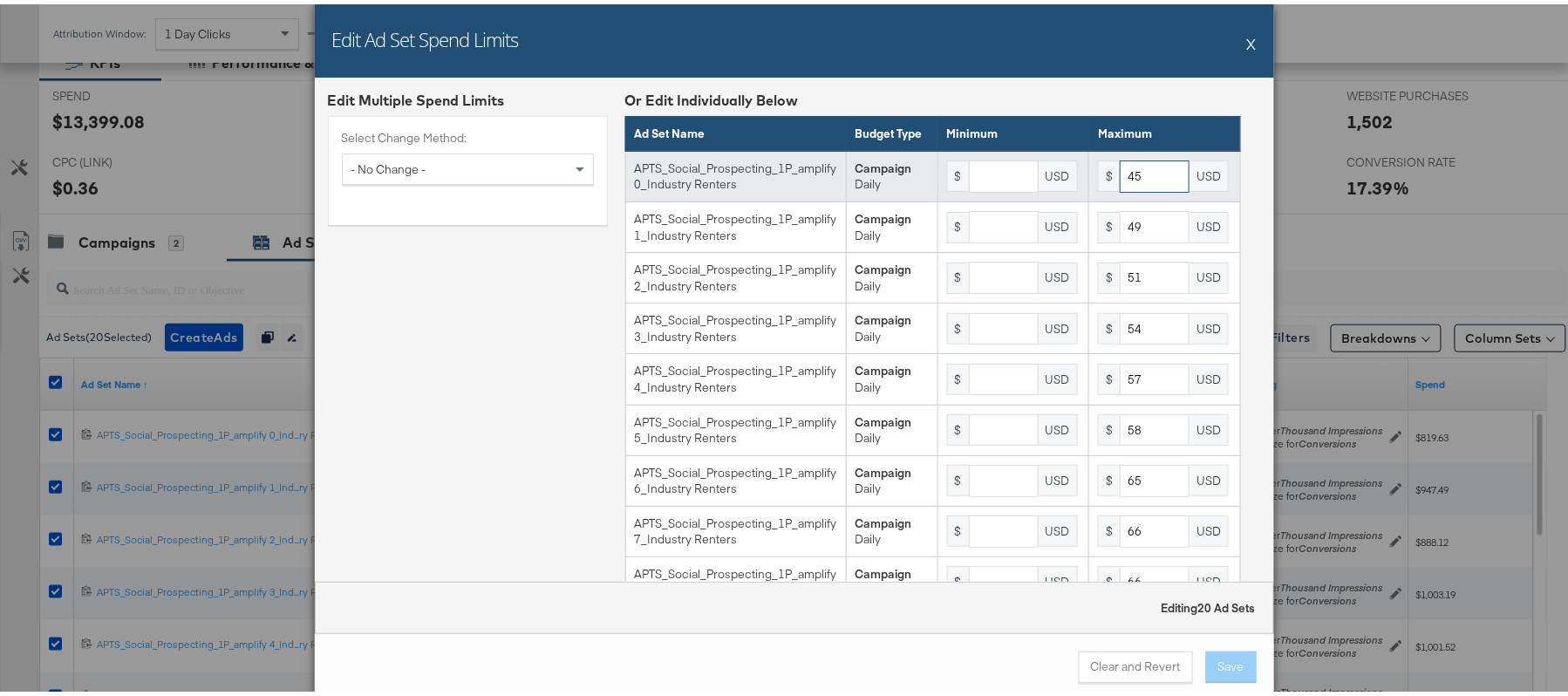 click on "45" at bounding box center (1155, 172) 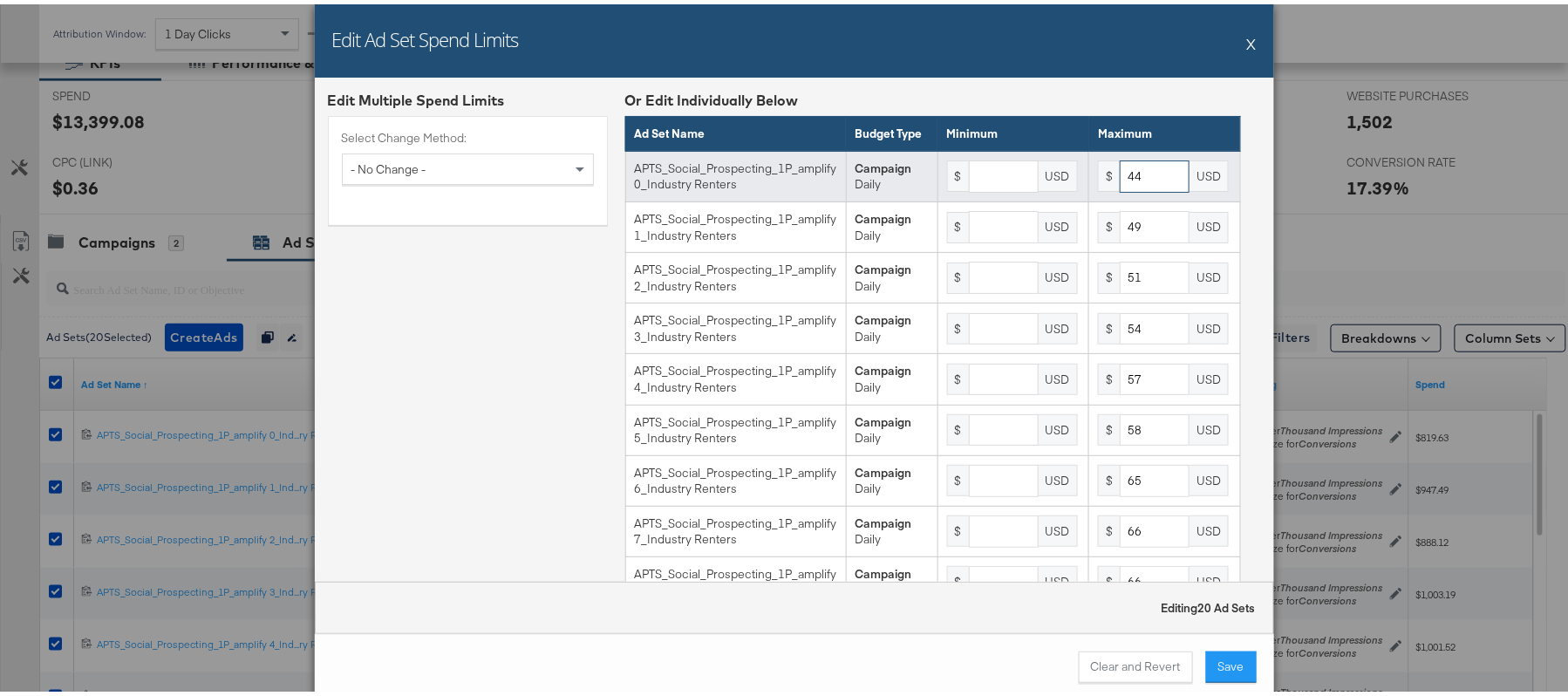 type on "44" 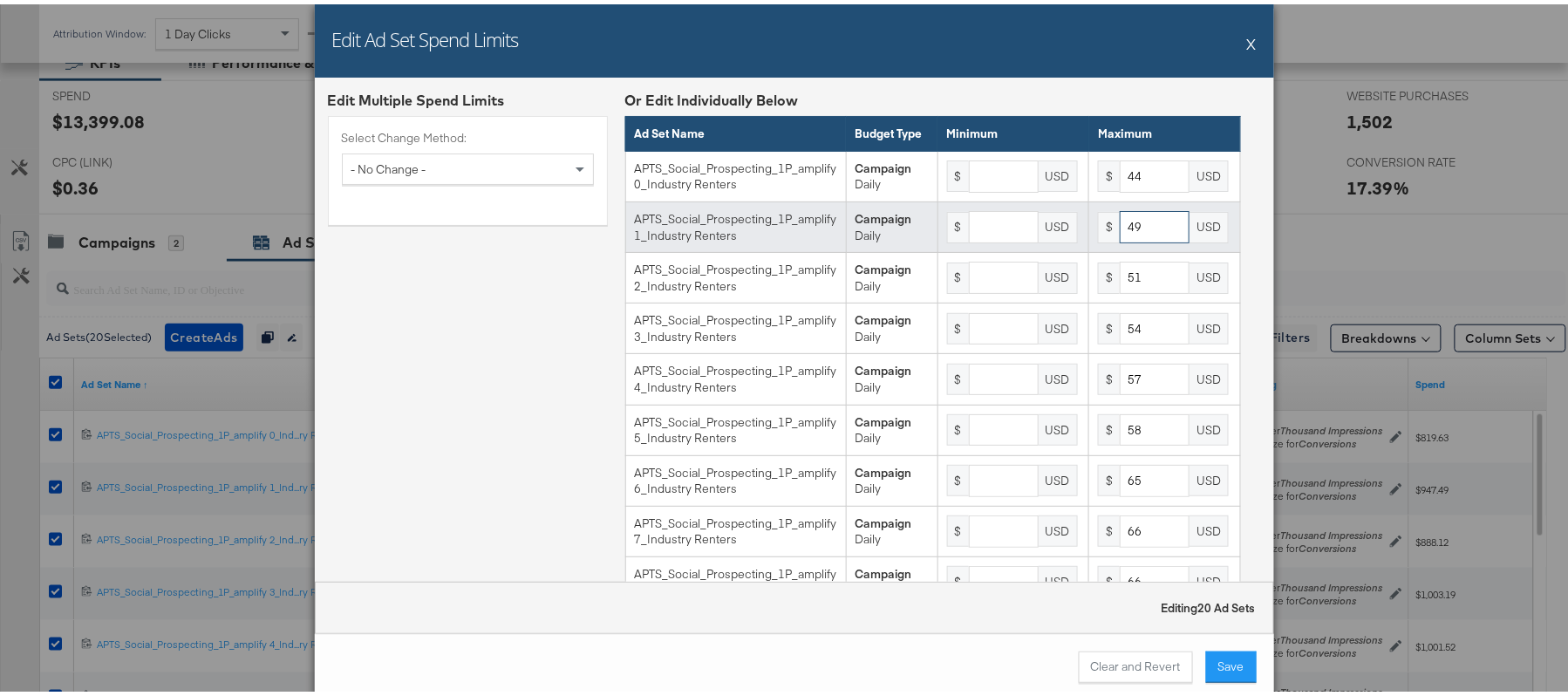 click on "49" at bounding box center [1155, 222] 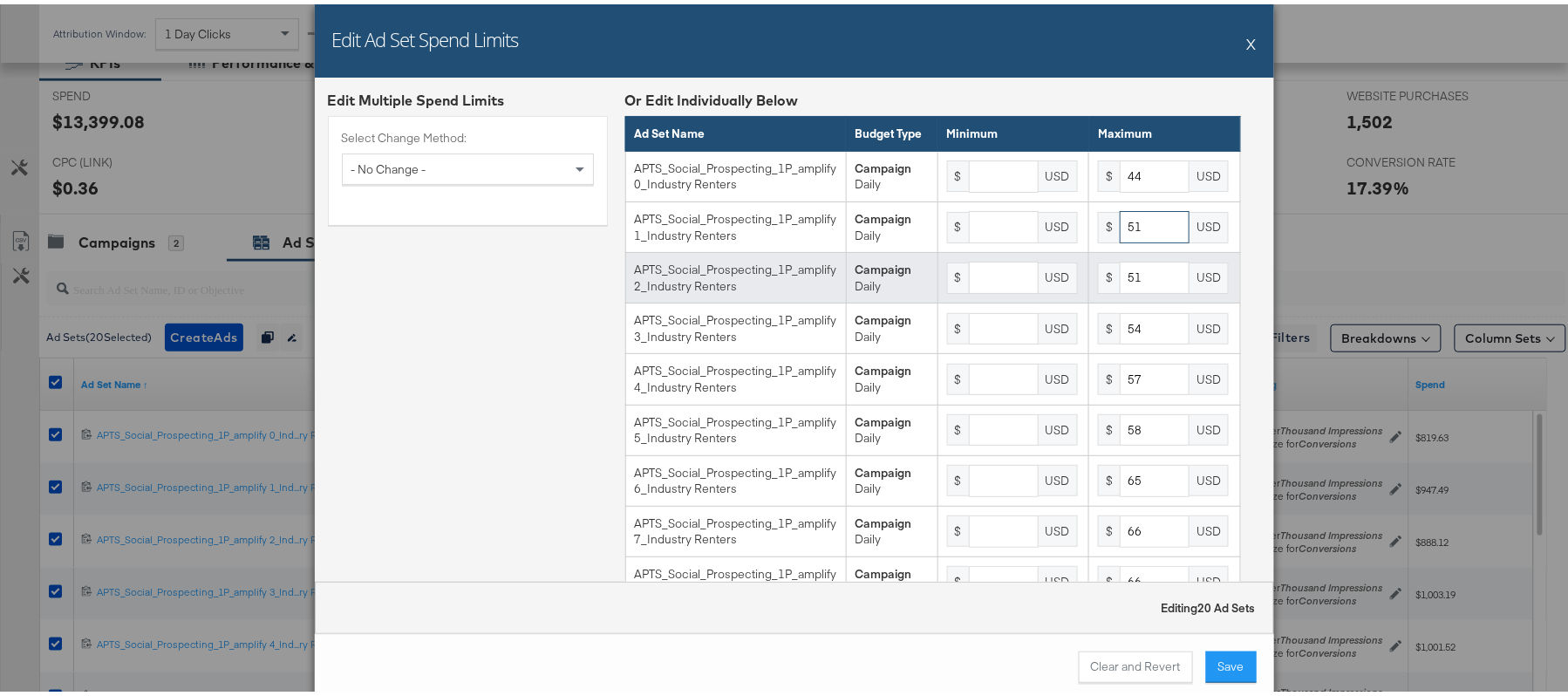type on "51" 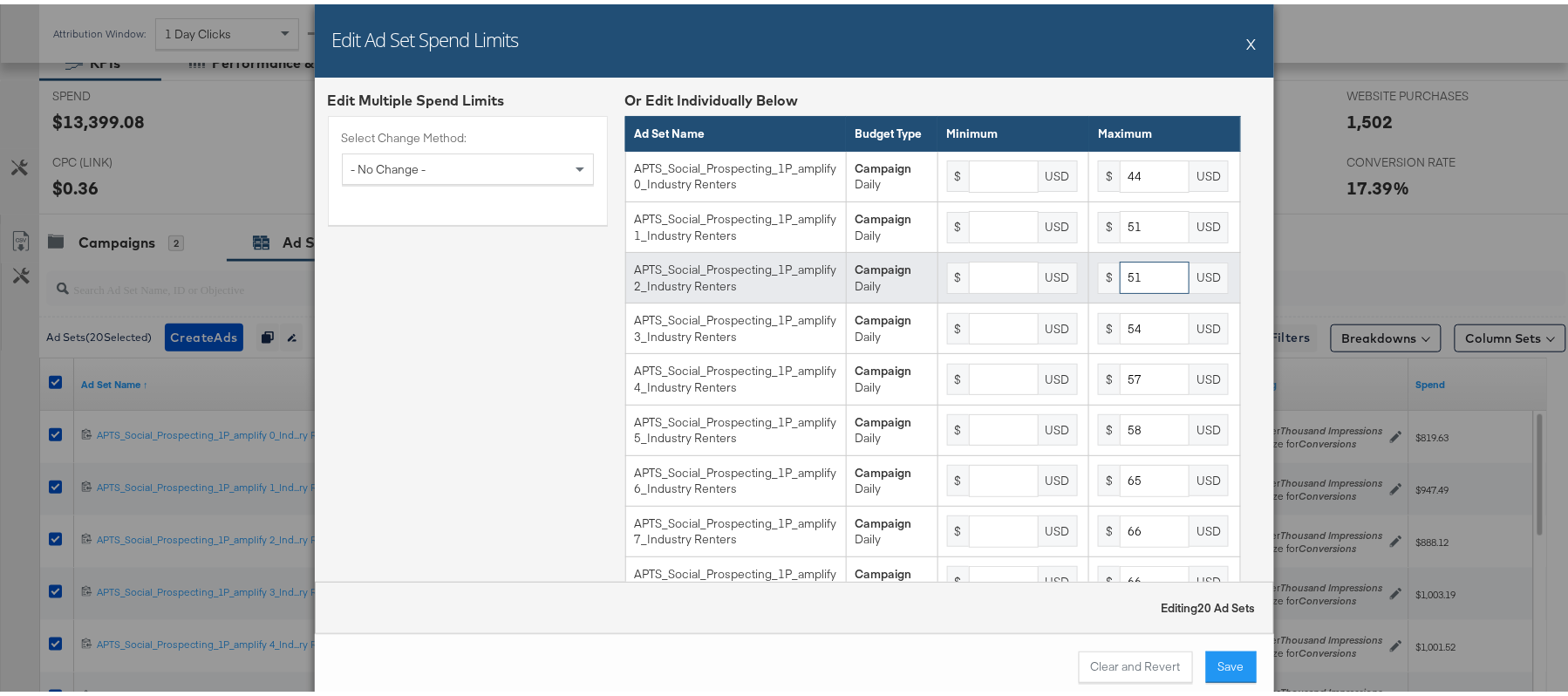 click on "51" at bounding box center [1155, 273] 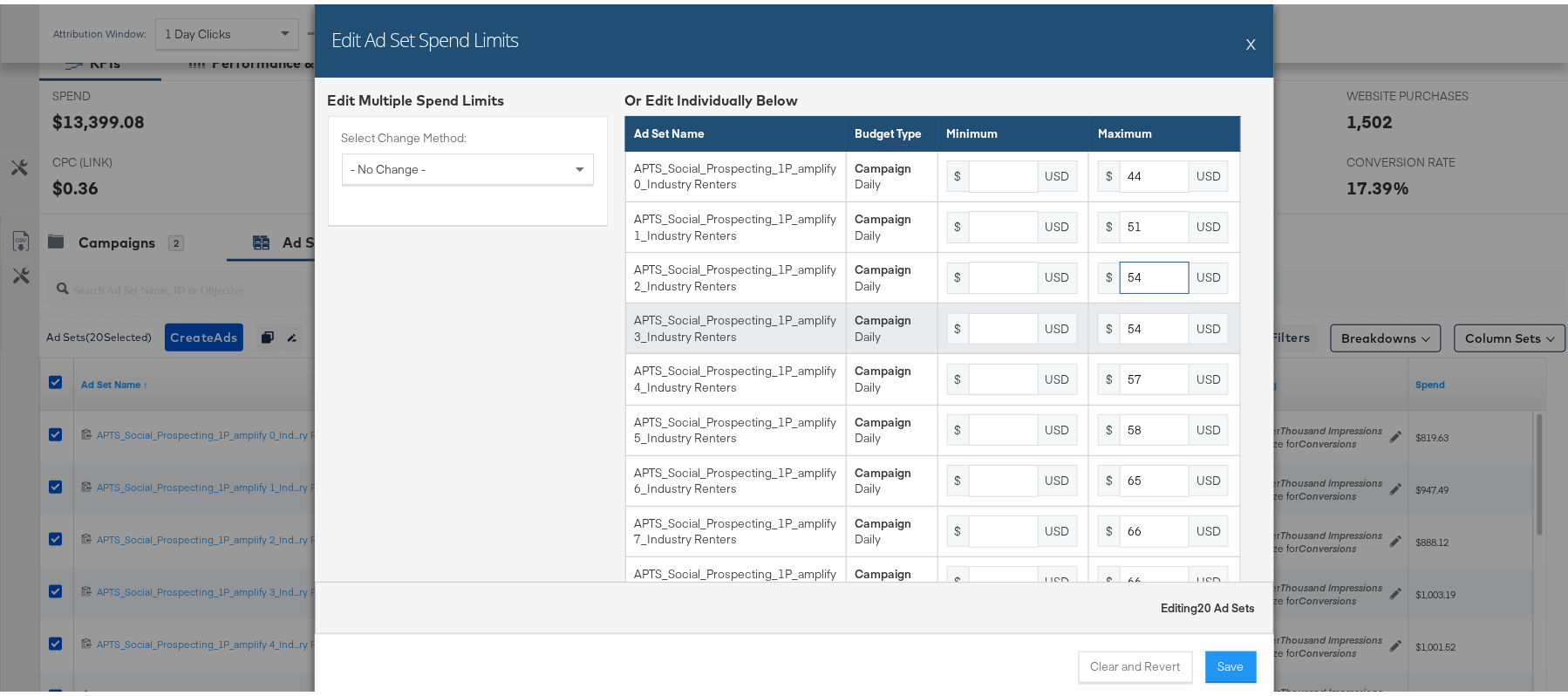 type on "54" 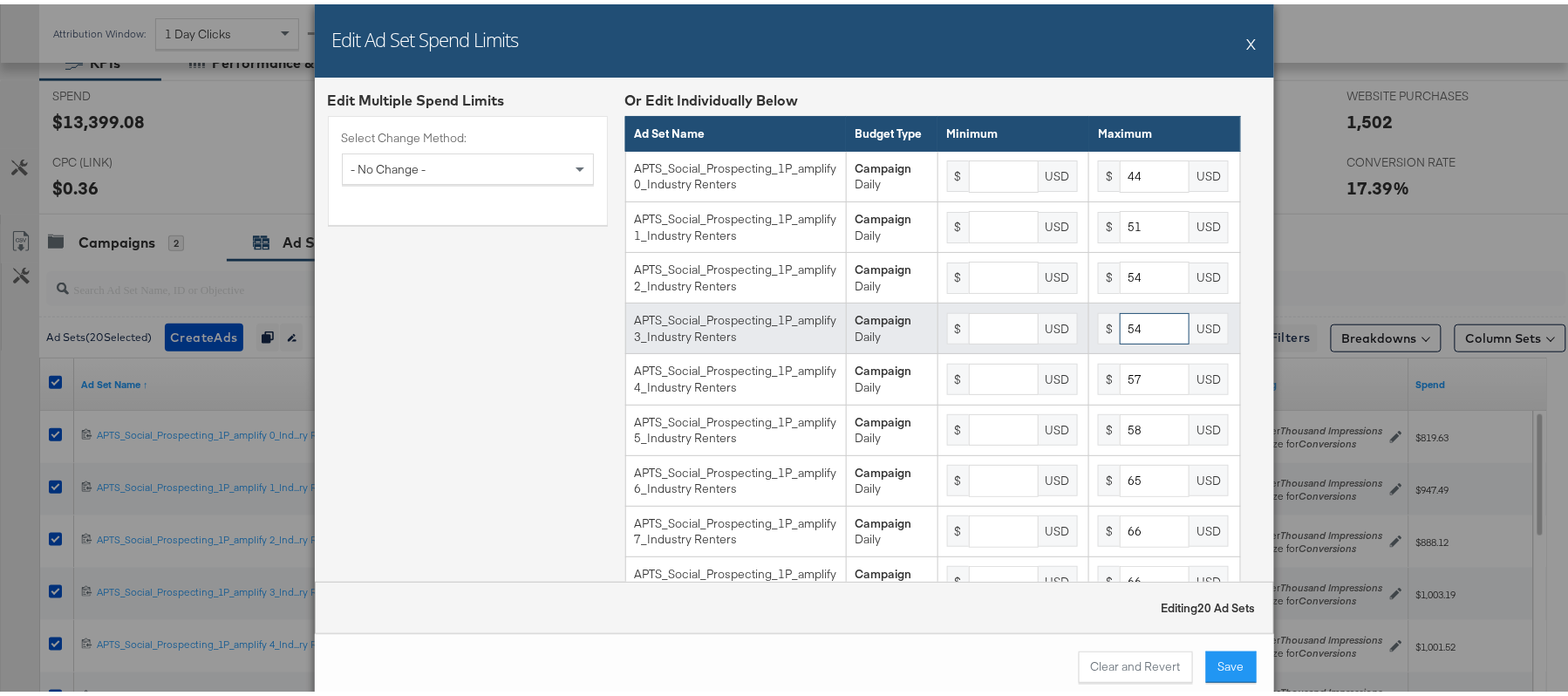 click on "54" at bounding box center (1155, 324) 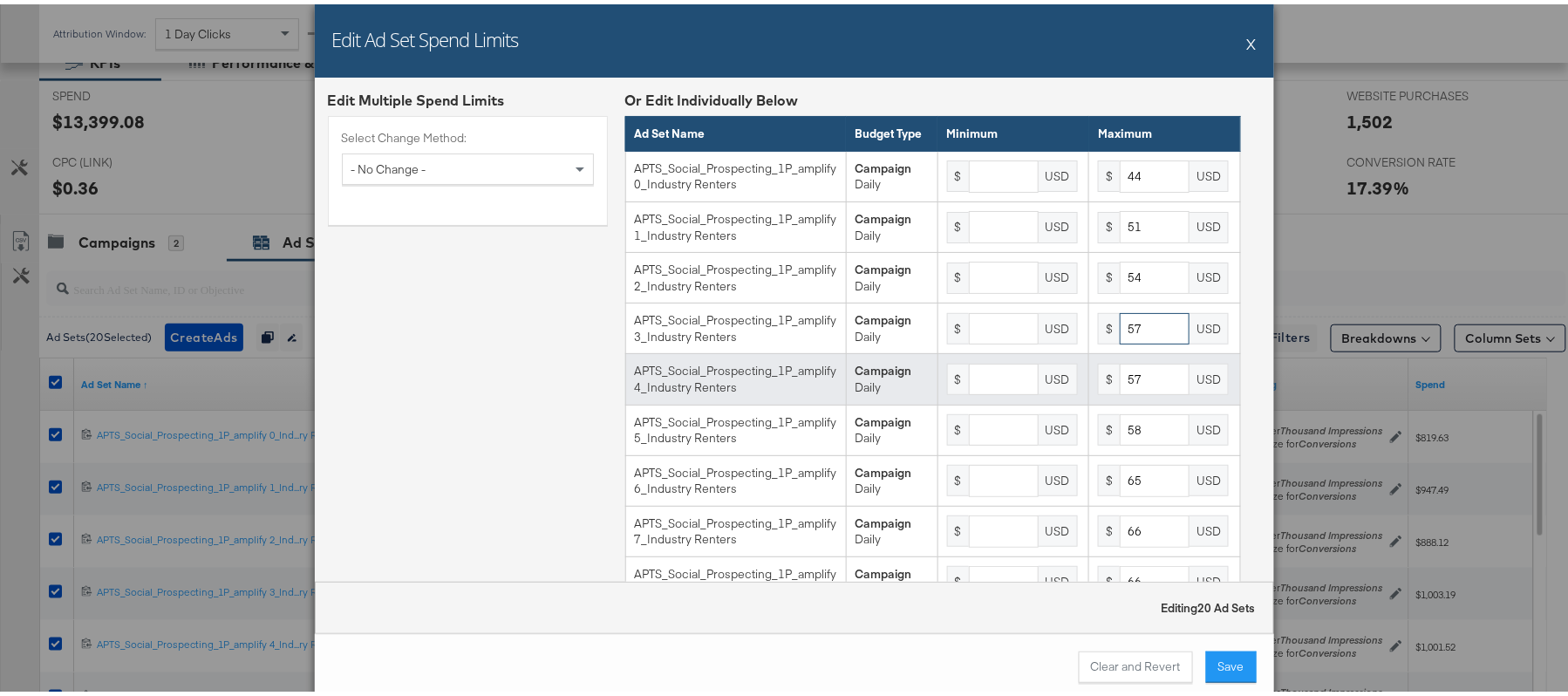 type on "57" 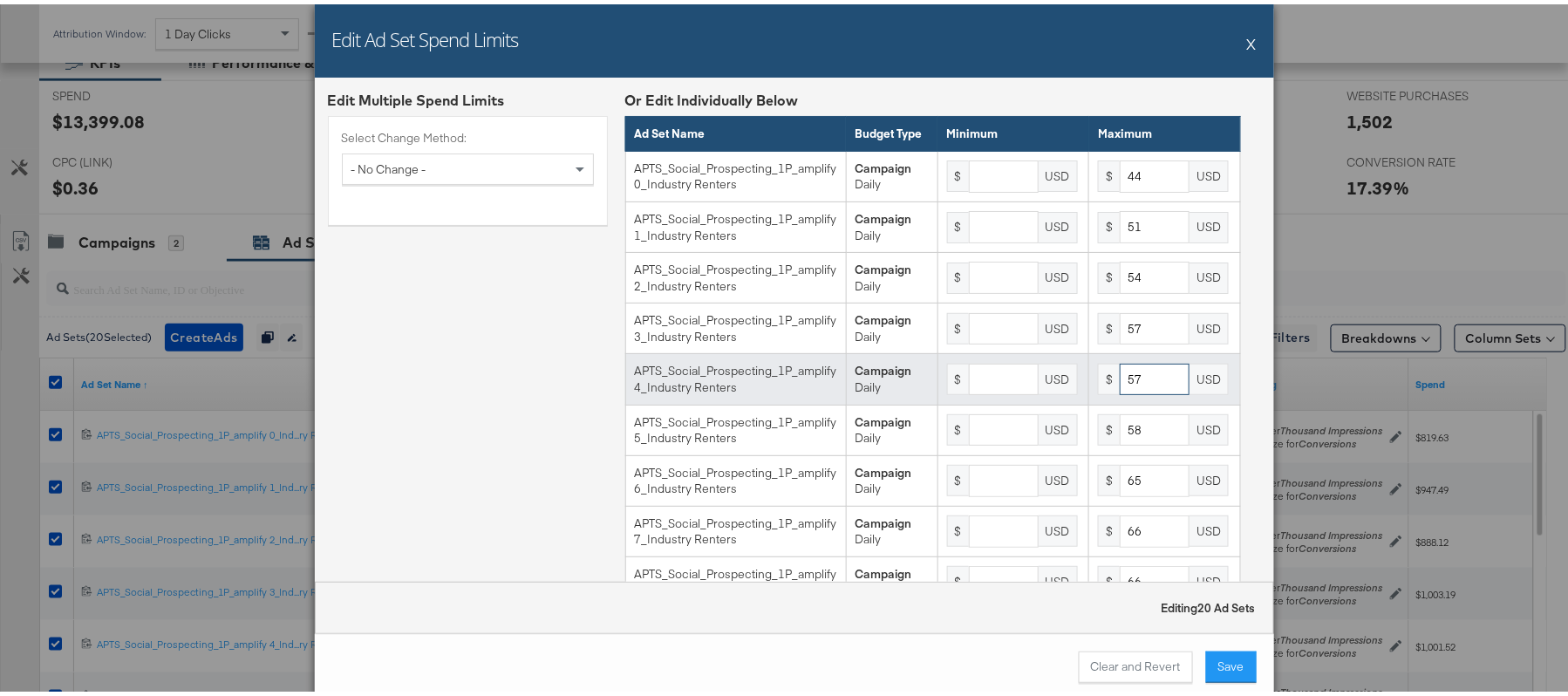 click on "57" at bounding box center [1155, 375] 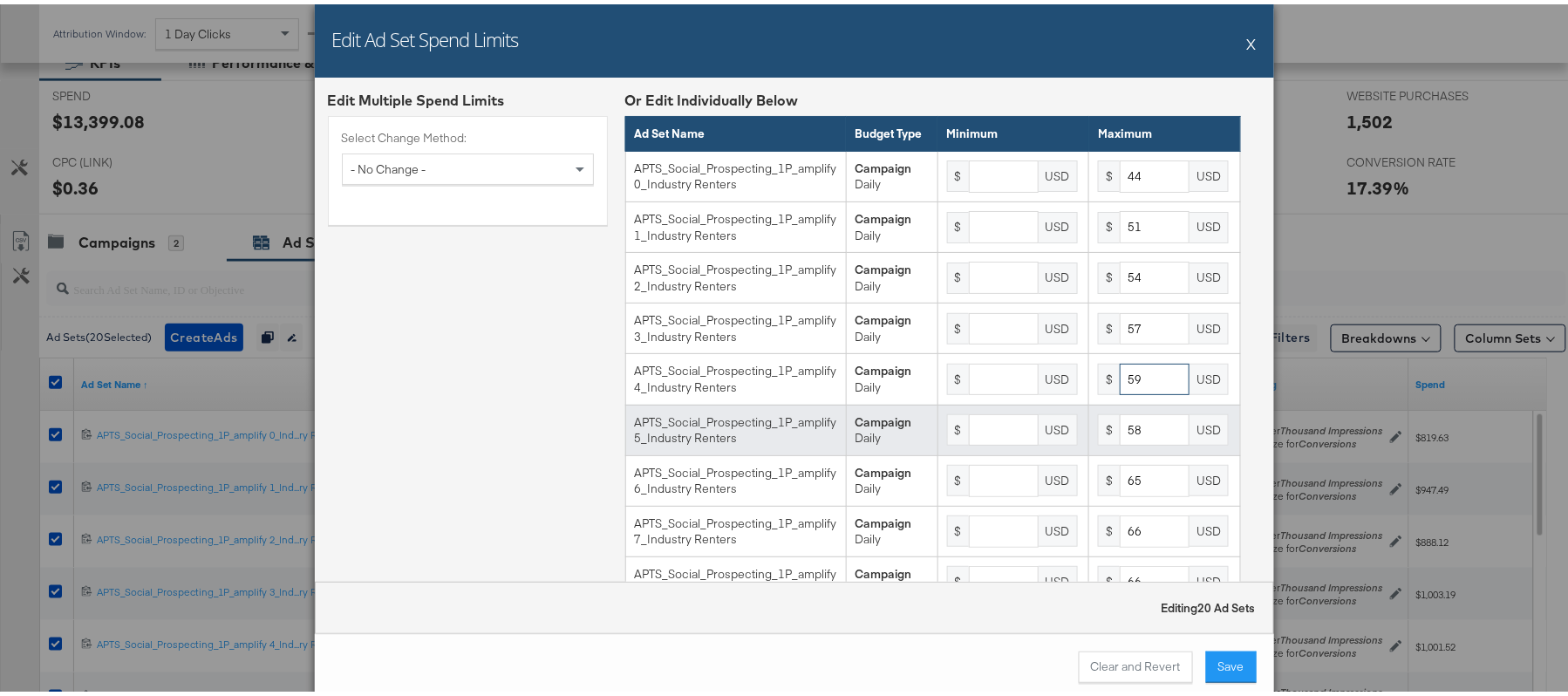 type on "59" 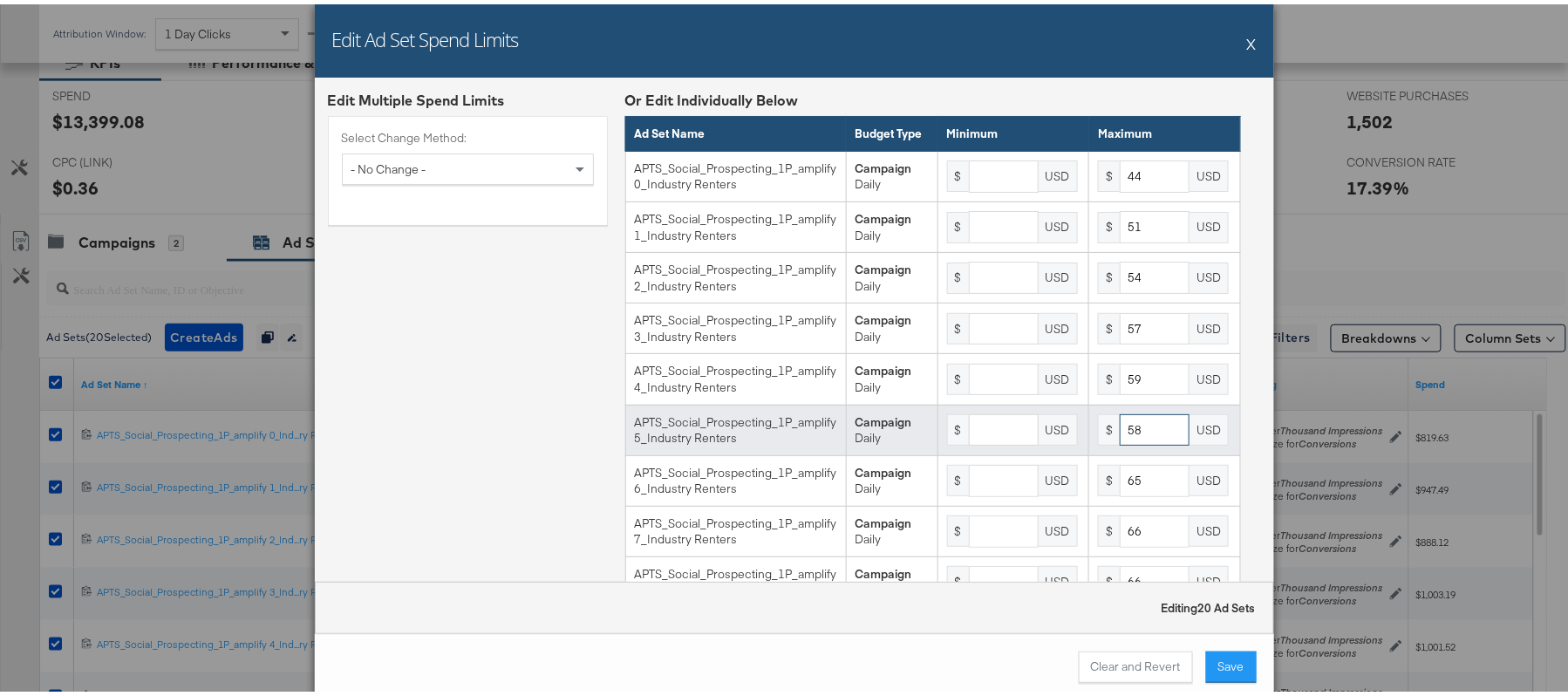 click on "58" at bounding box center (1155, 426) 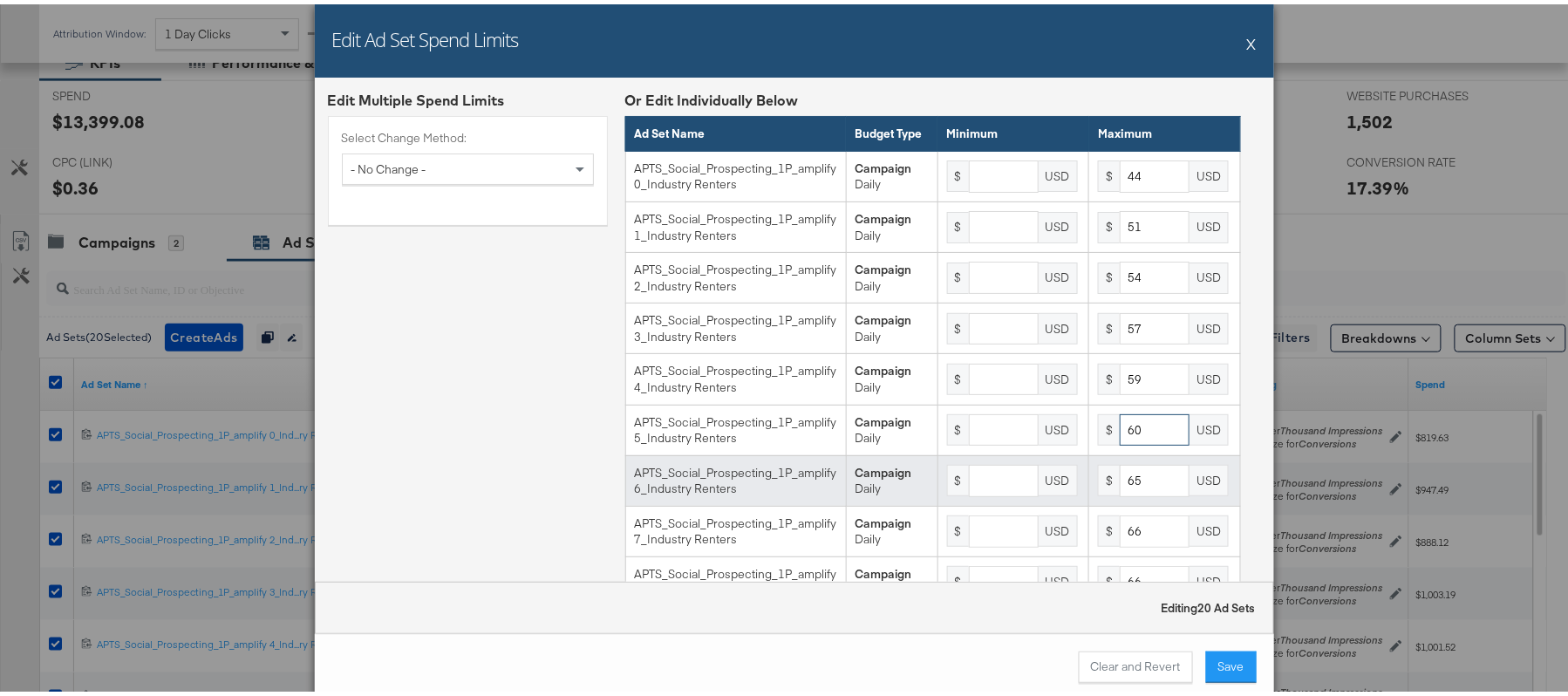 type on "60" 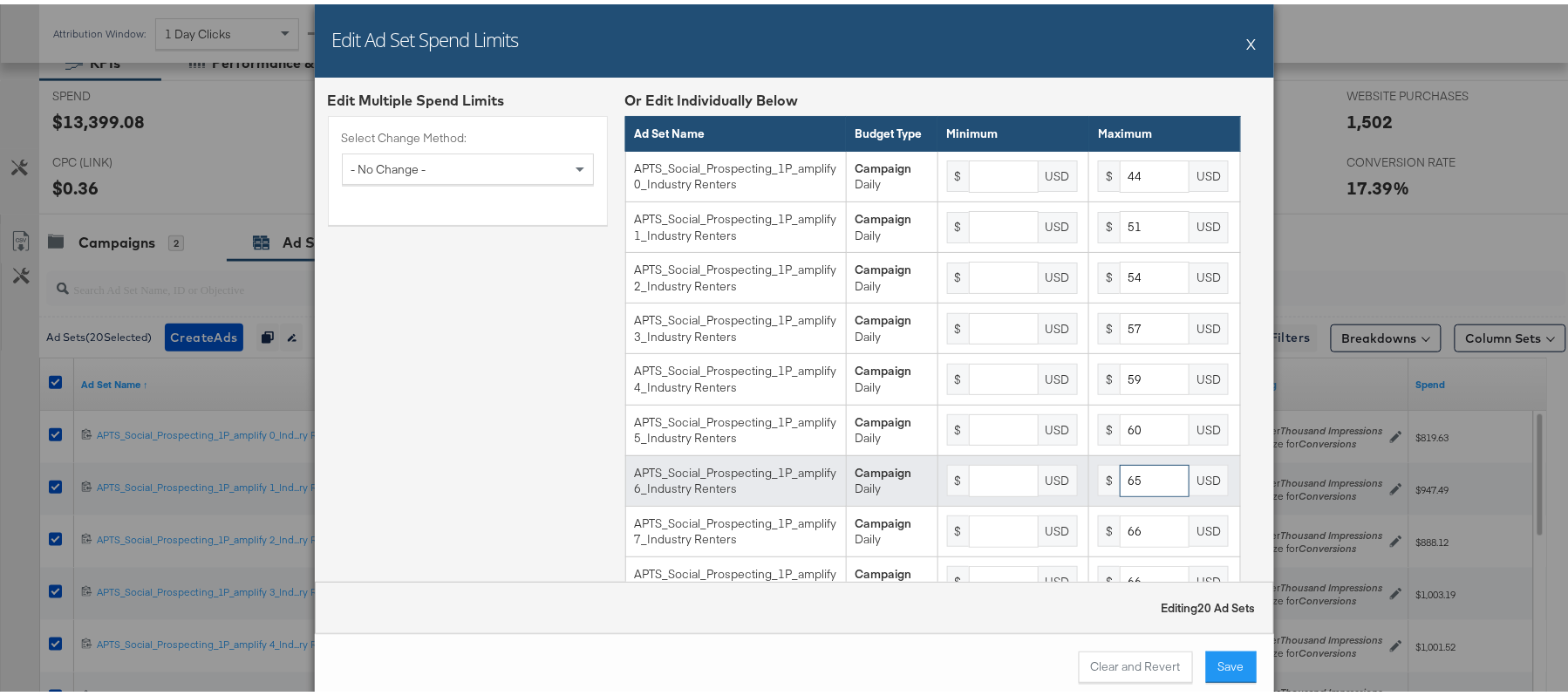 click on "65" at bounding box center [1155, 476] 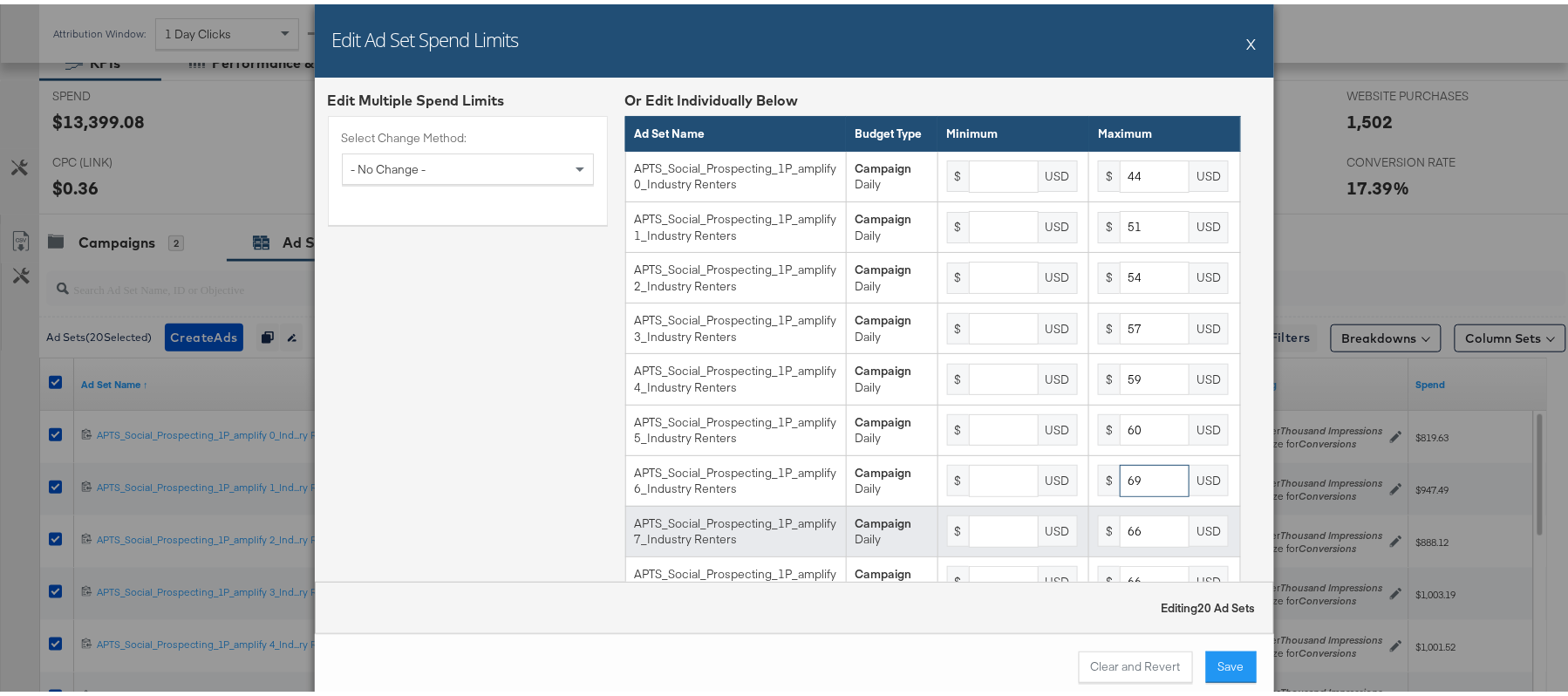 type on "69" 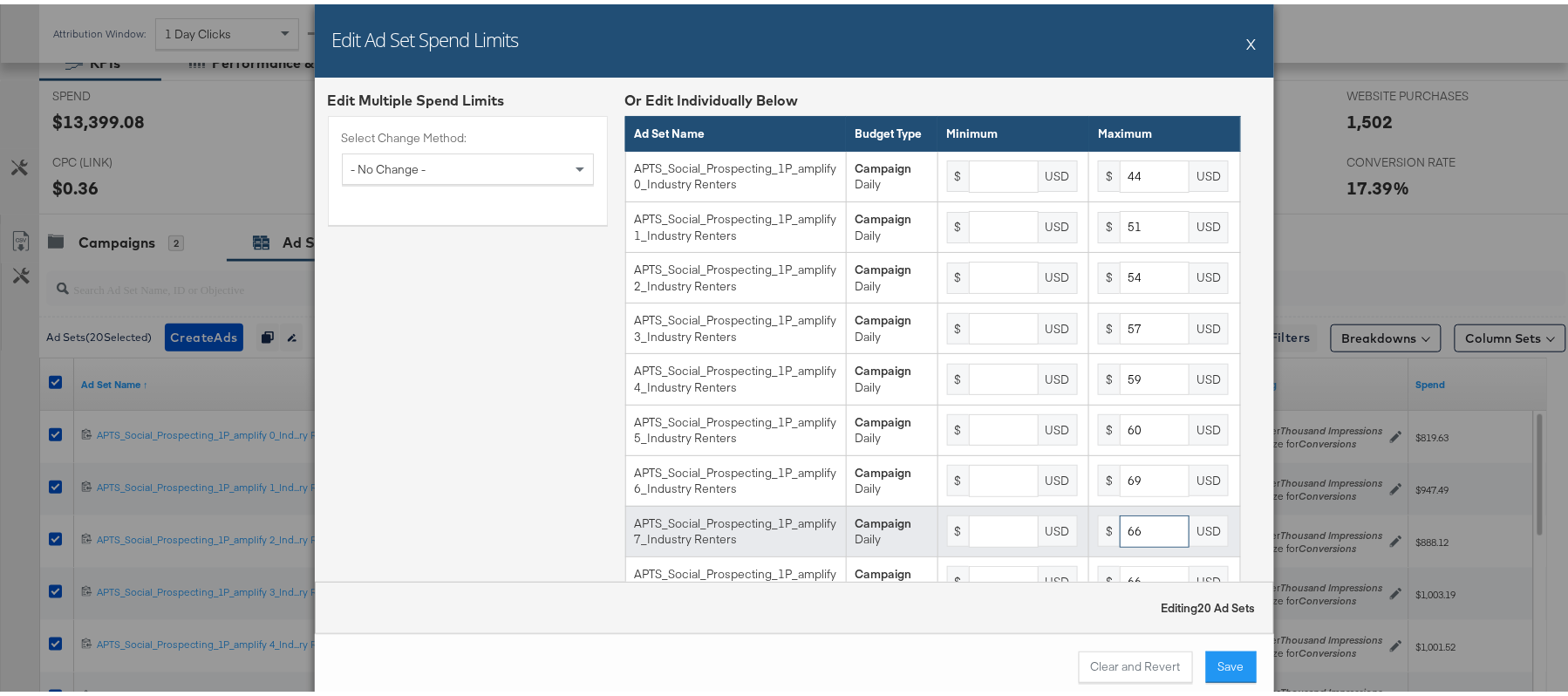 click on "66" at bounding box center [1155, 527] 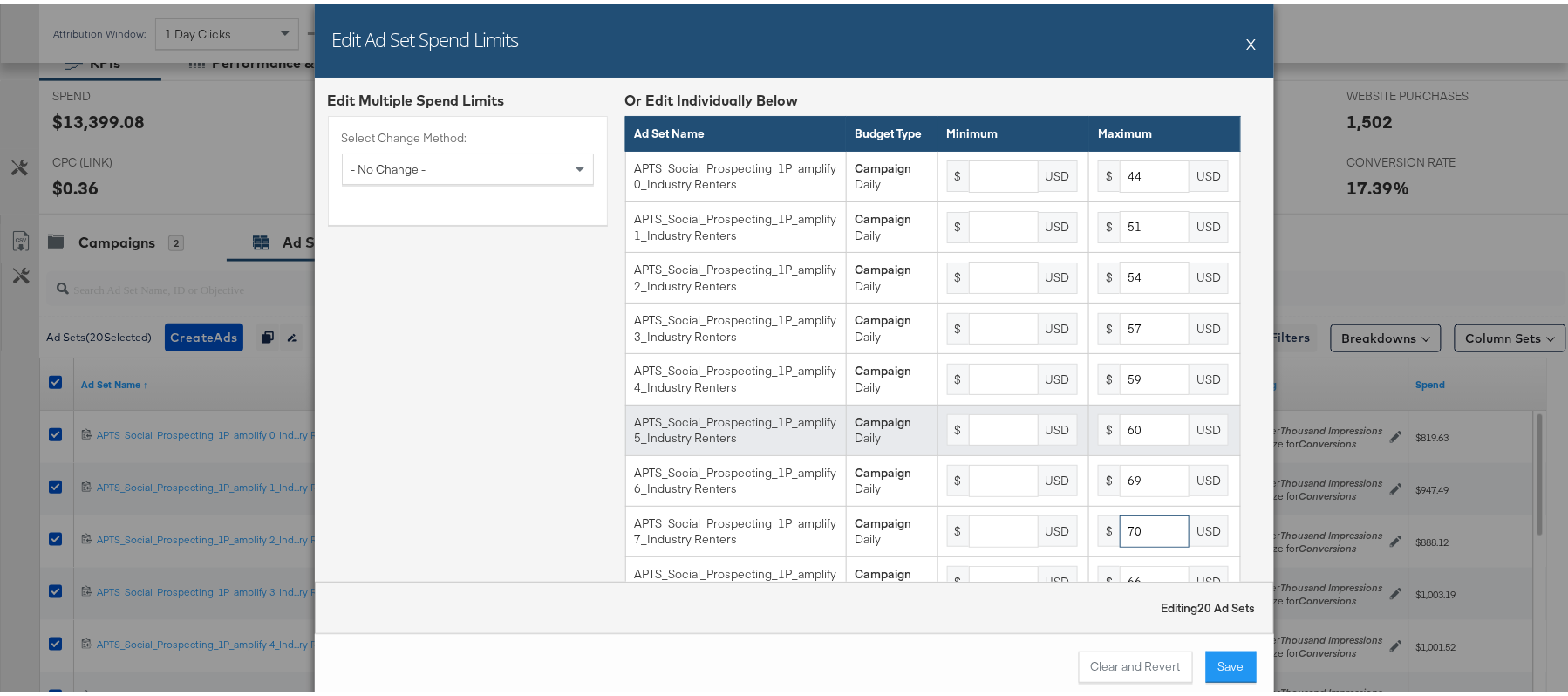 scroll, scrollTop: 640, scrollLeft: 0, axis: vertical 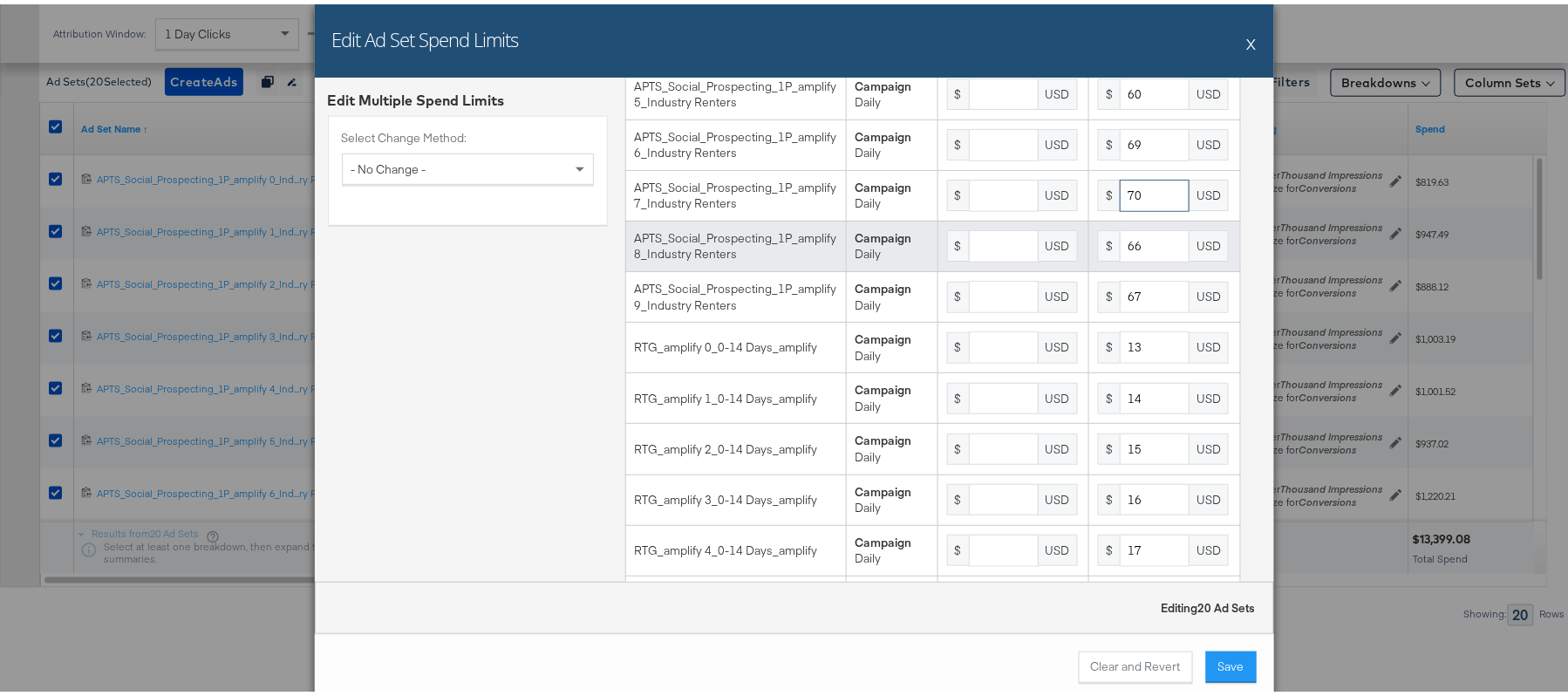 type on "70" 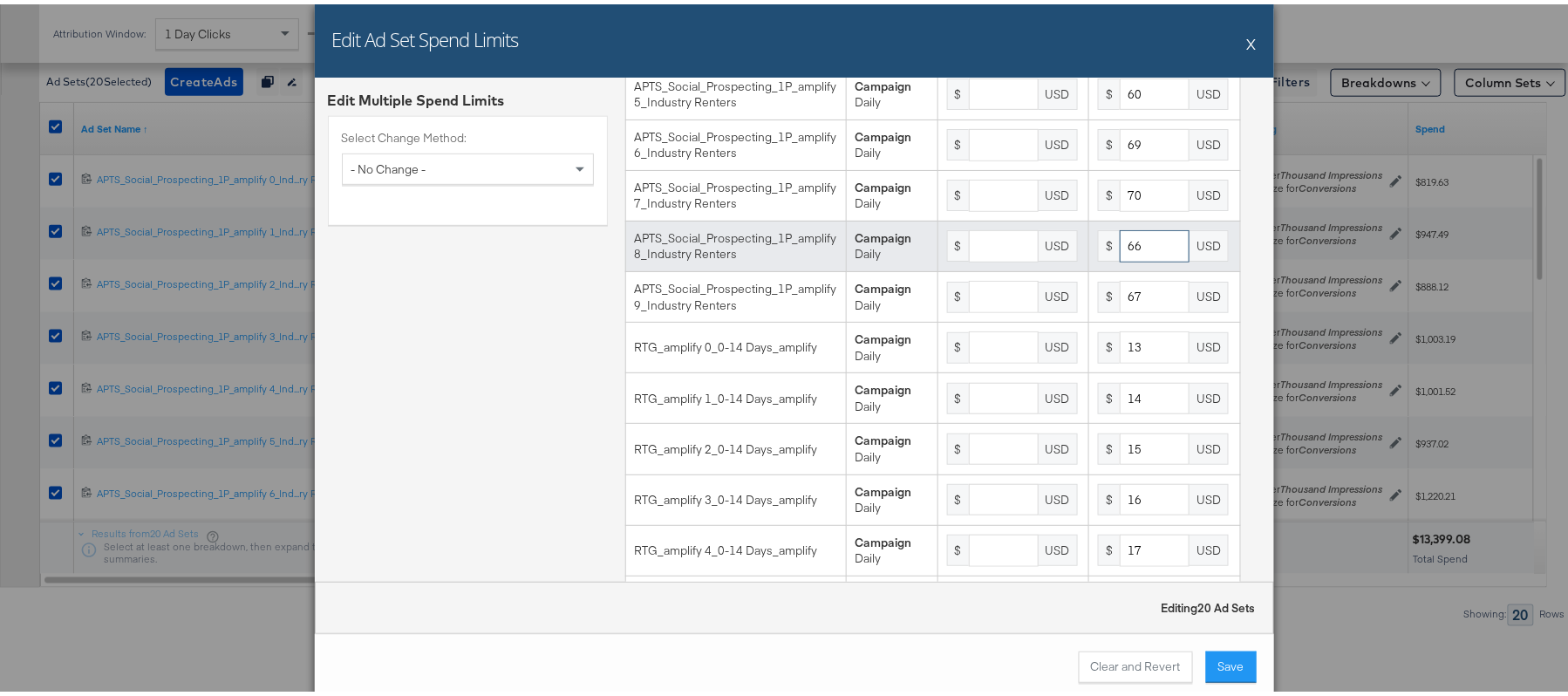 click on "66" at bounding box center (1155, 242) 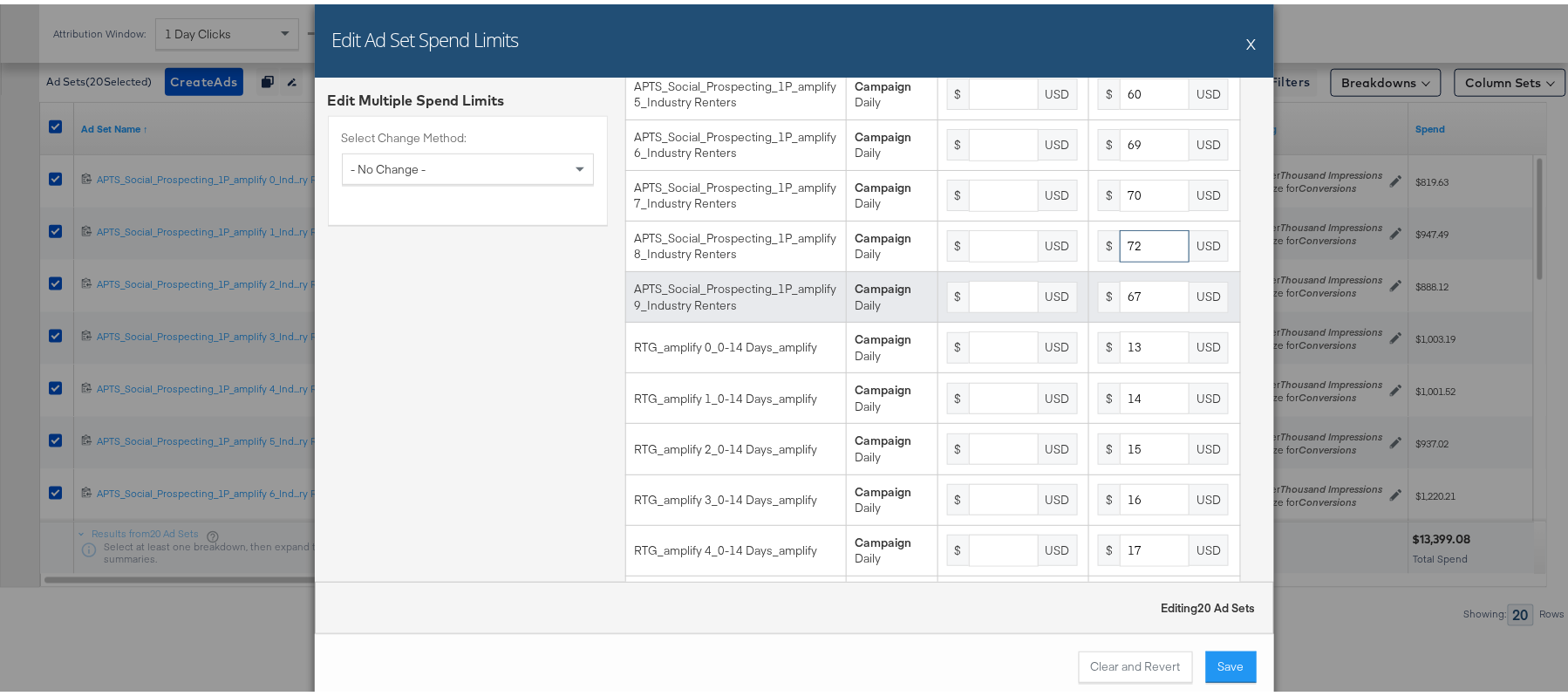 type on "72" 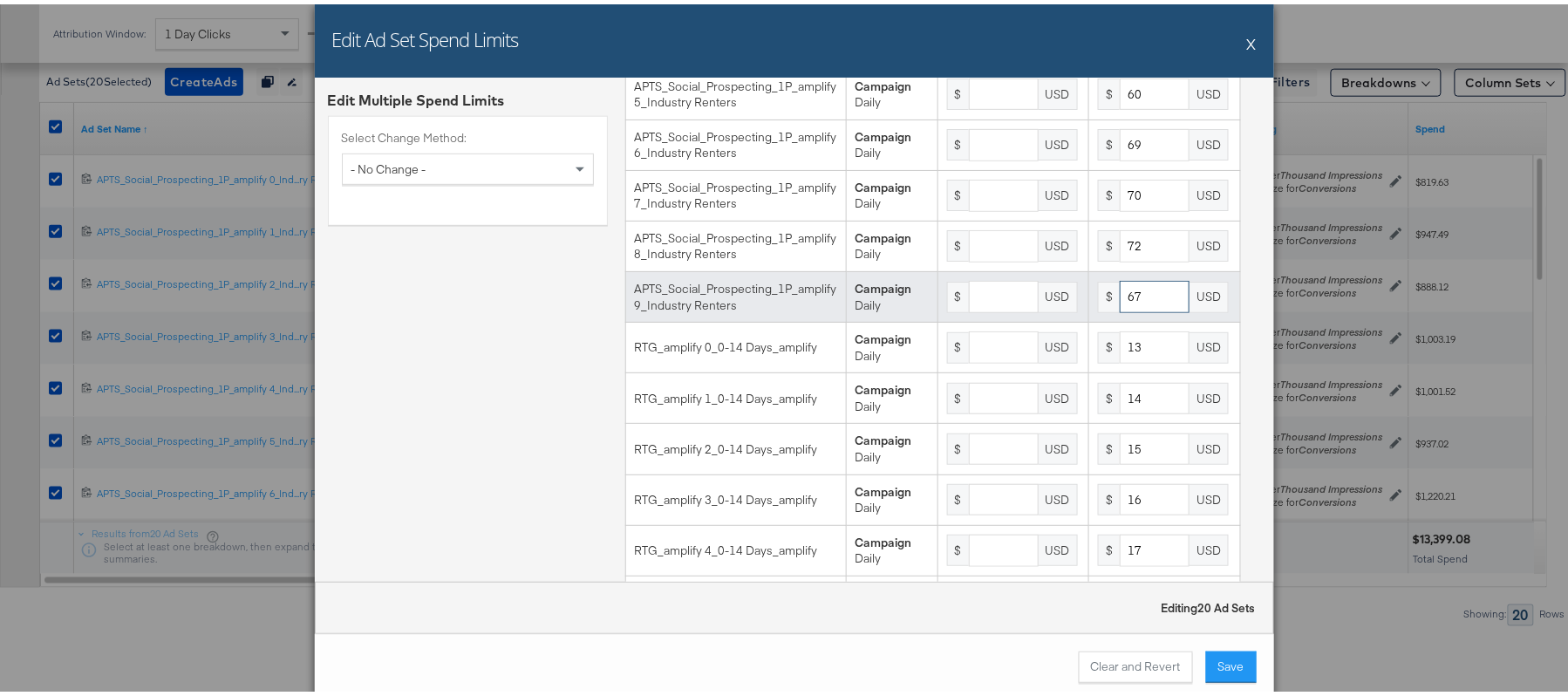 click on "67" at bounding box center [1155, 292] 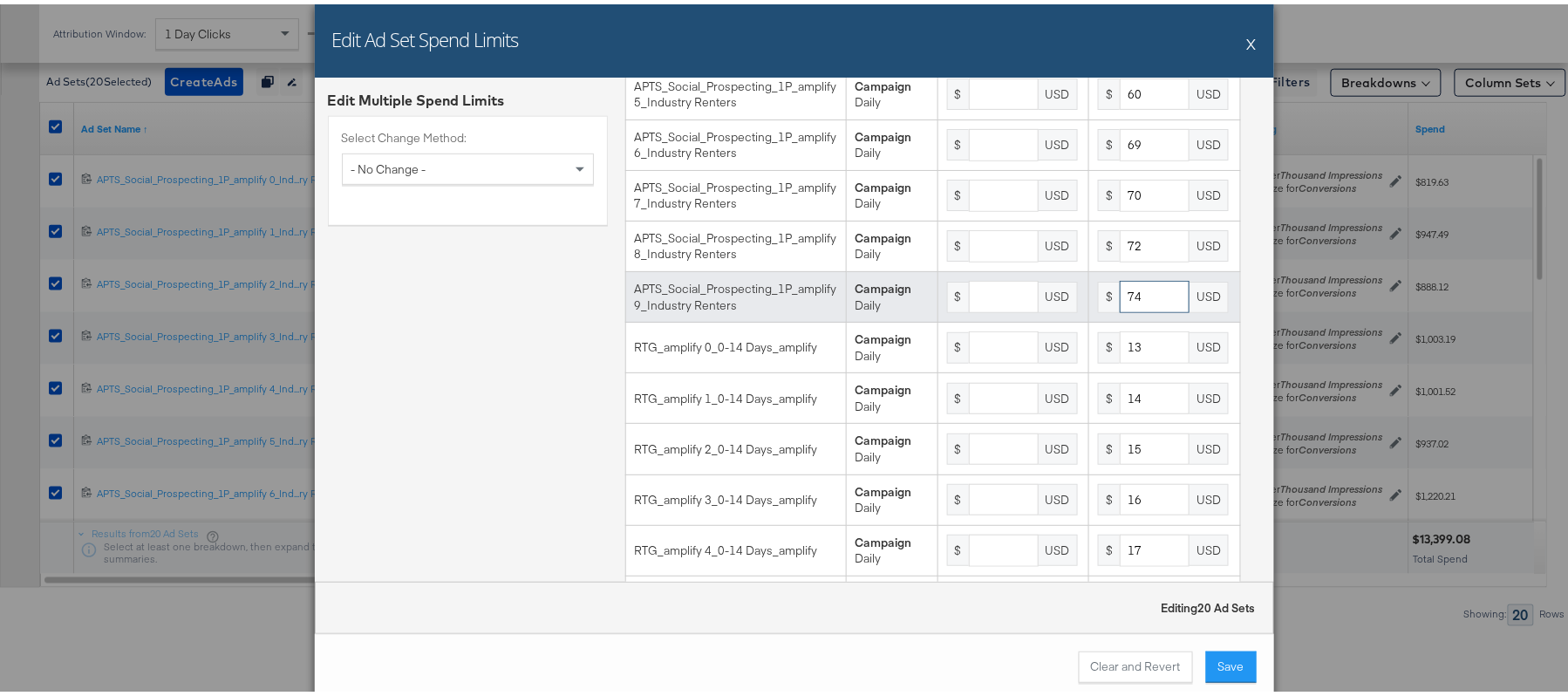 type on "74" 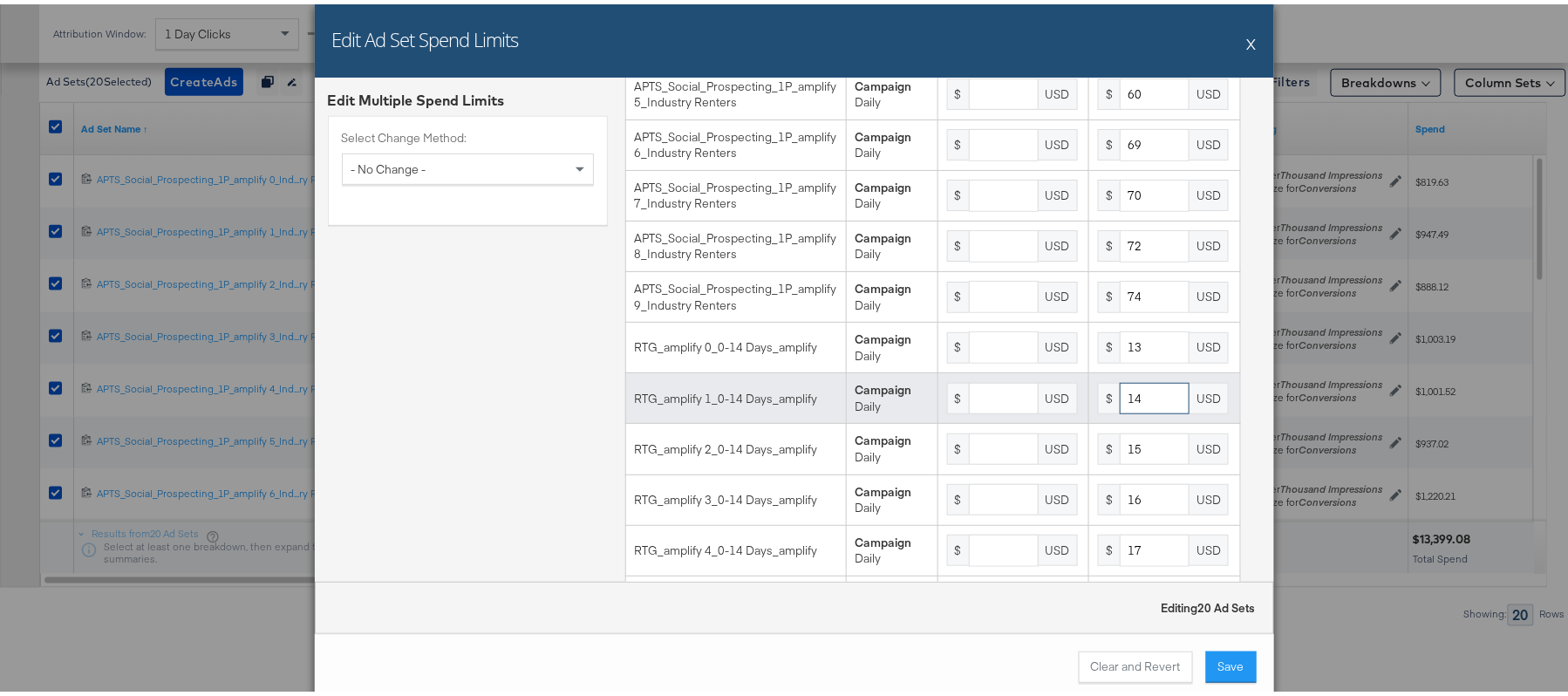 click on "14" at bounding box center (1155, 394) 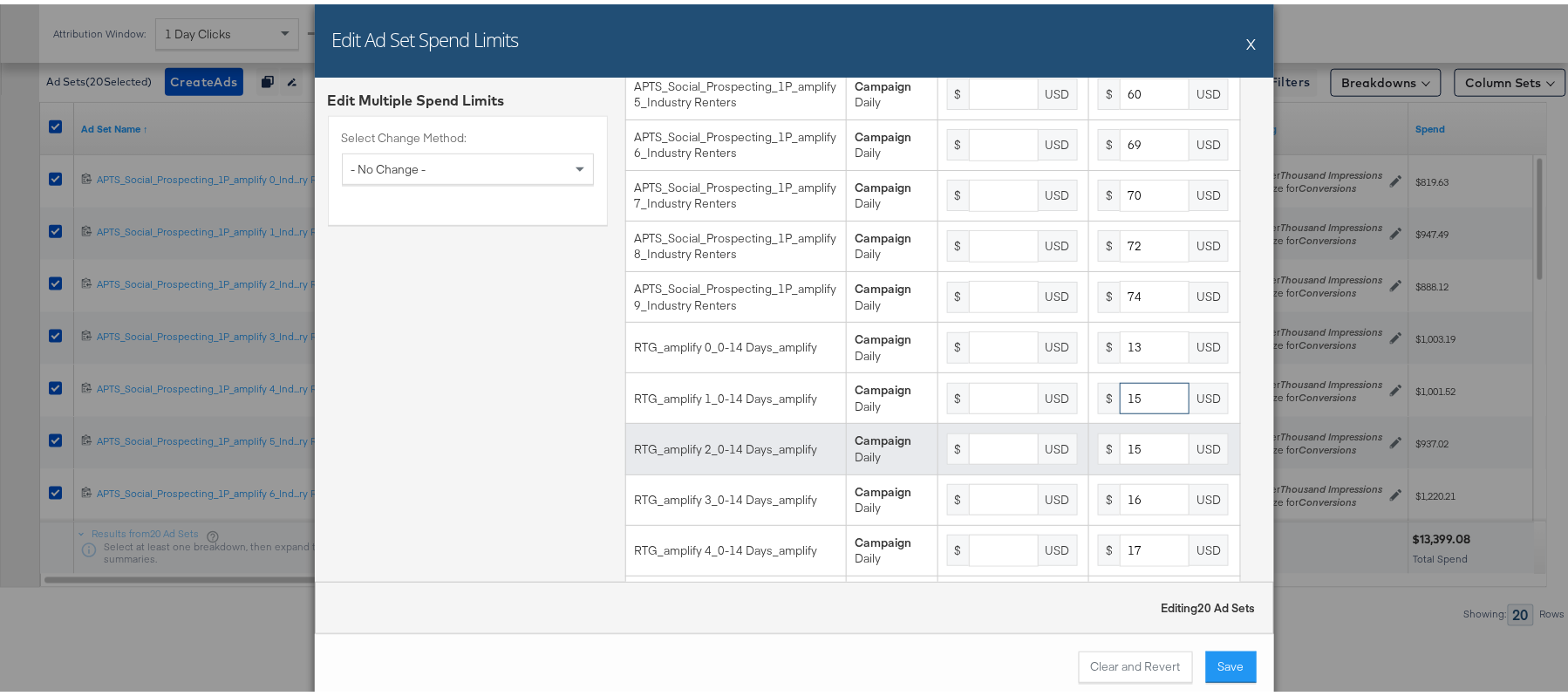 type on "15" 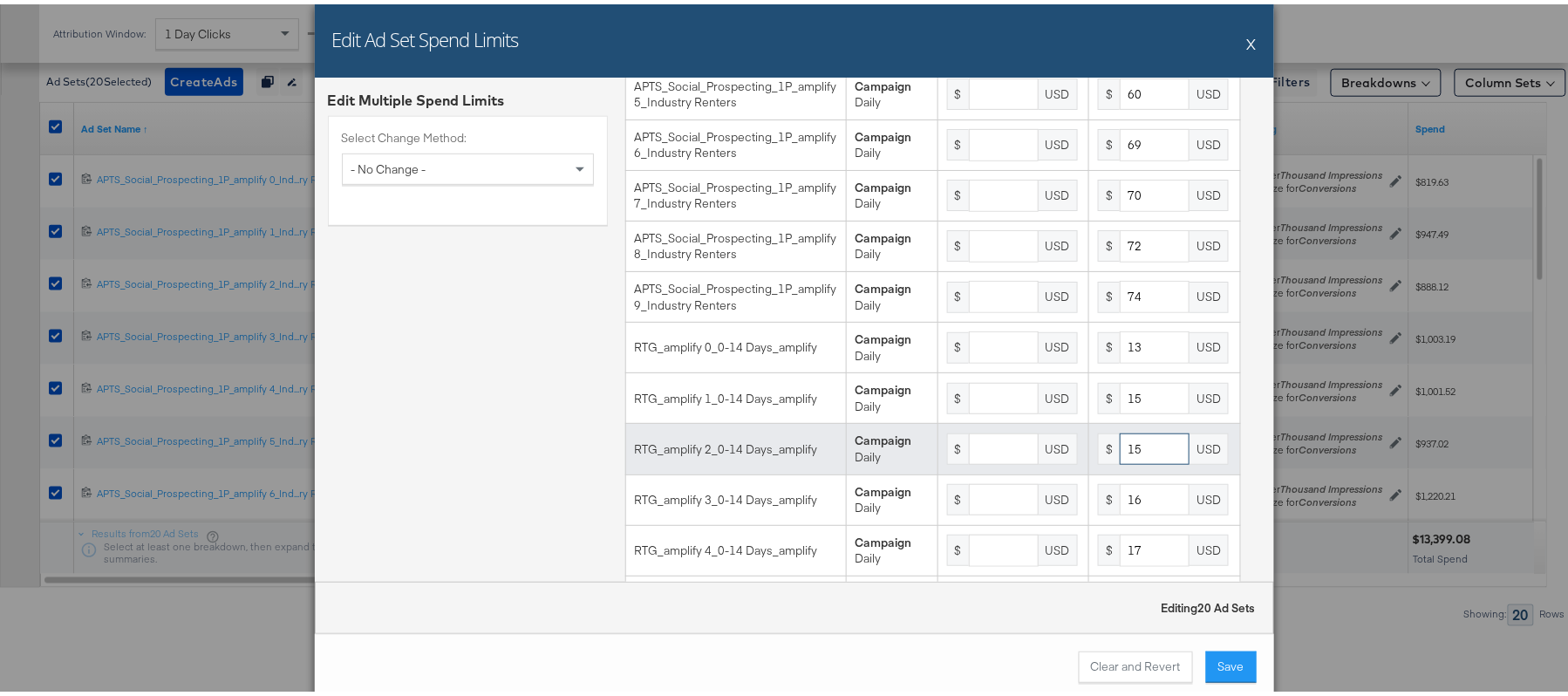 click on "15" at bounding box center (1155, 445) 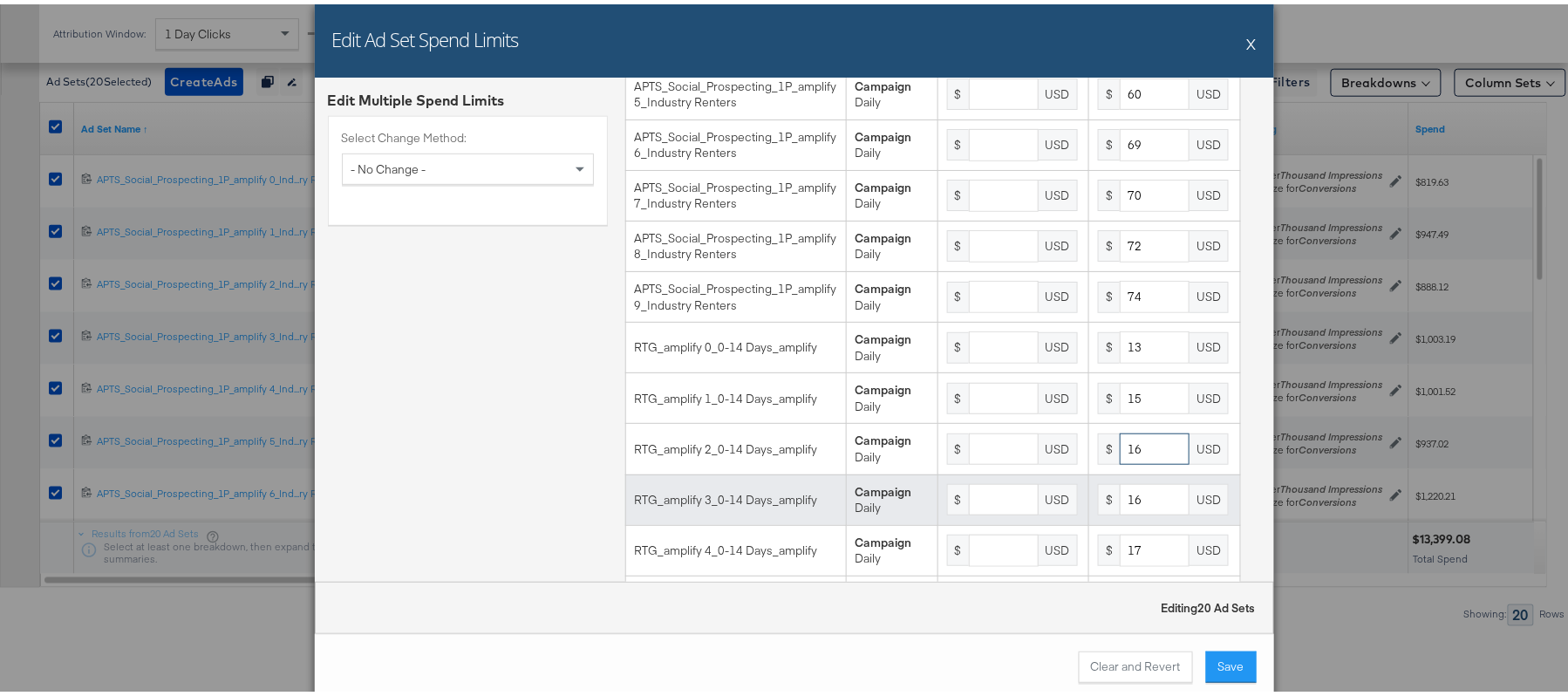 type on "16" 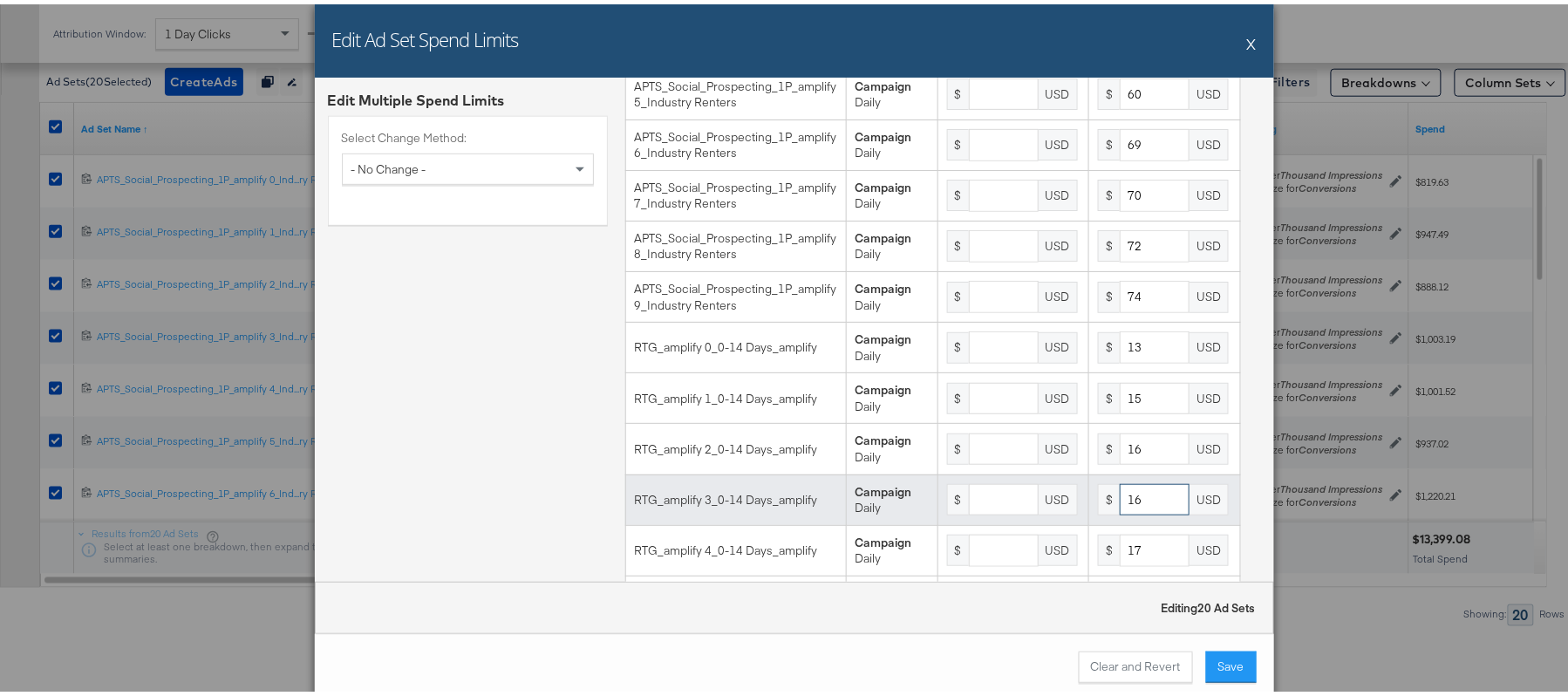 click on "16" at bounding box center (1155, 495) 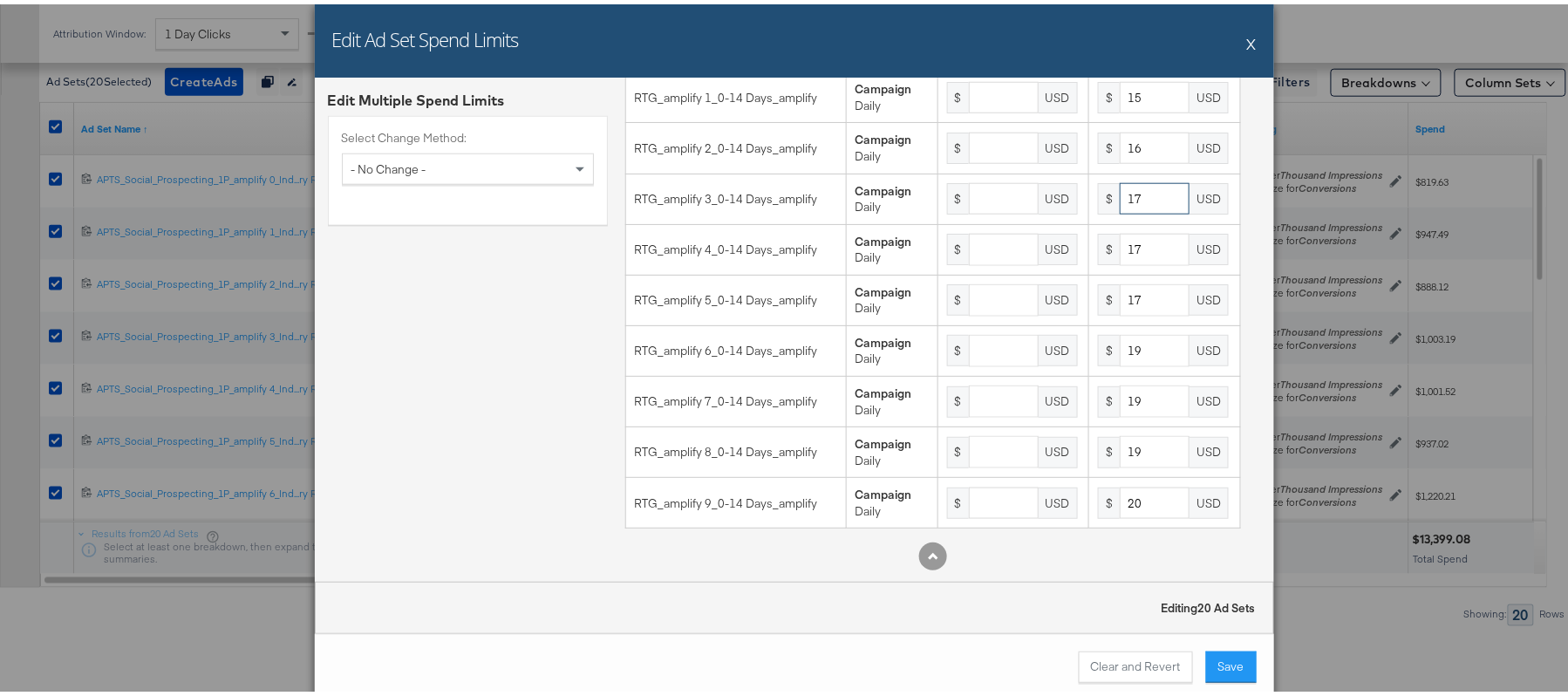 scroll, scrollTop: 644, scrollLeft: 0, axis: vertical 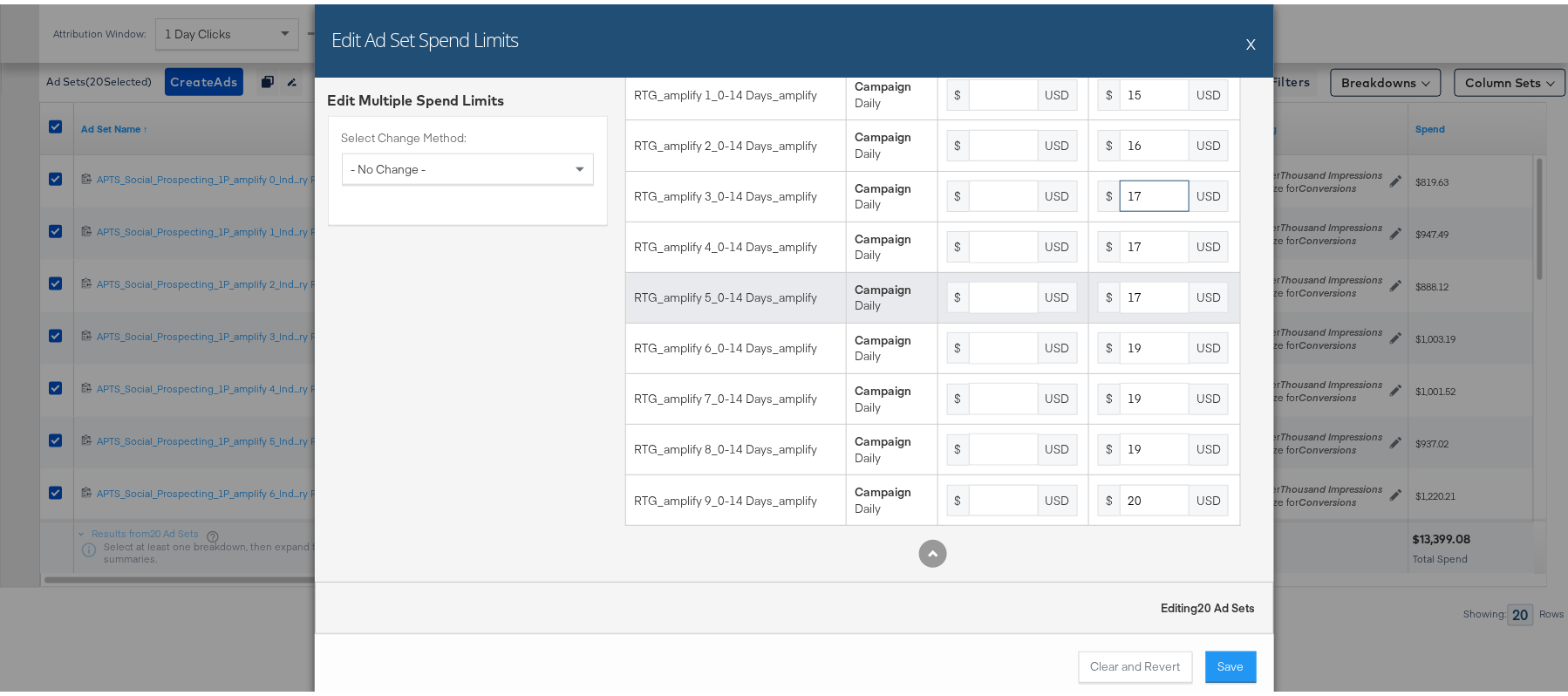 type on "17" 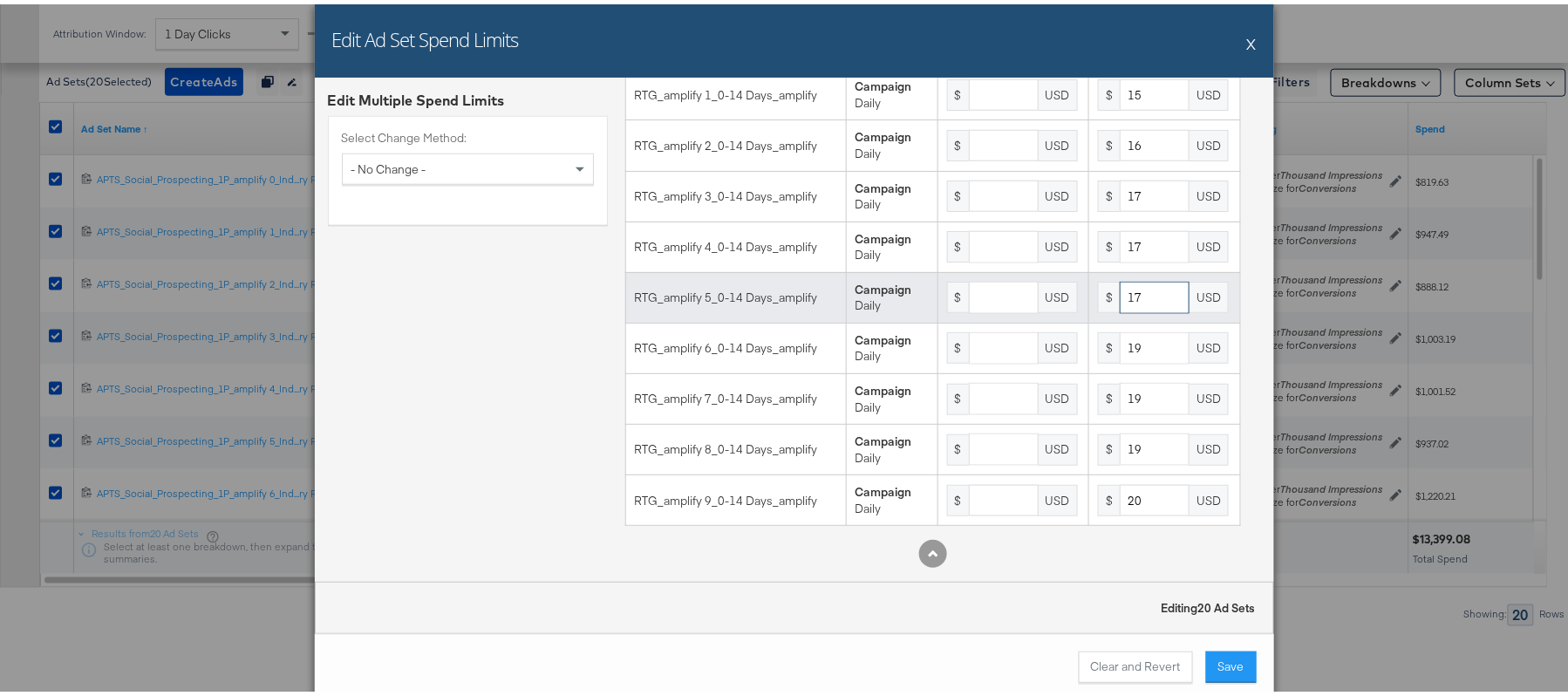 click on "17" at bounding box center (1155, 293) 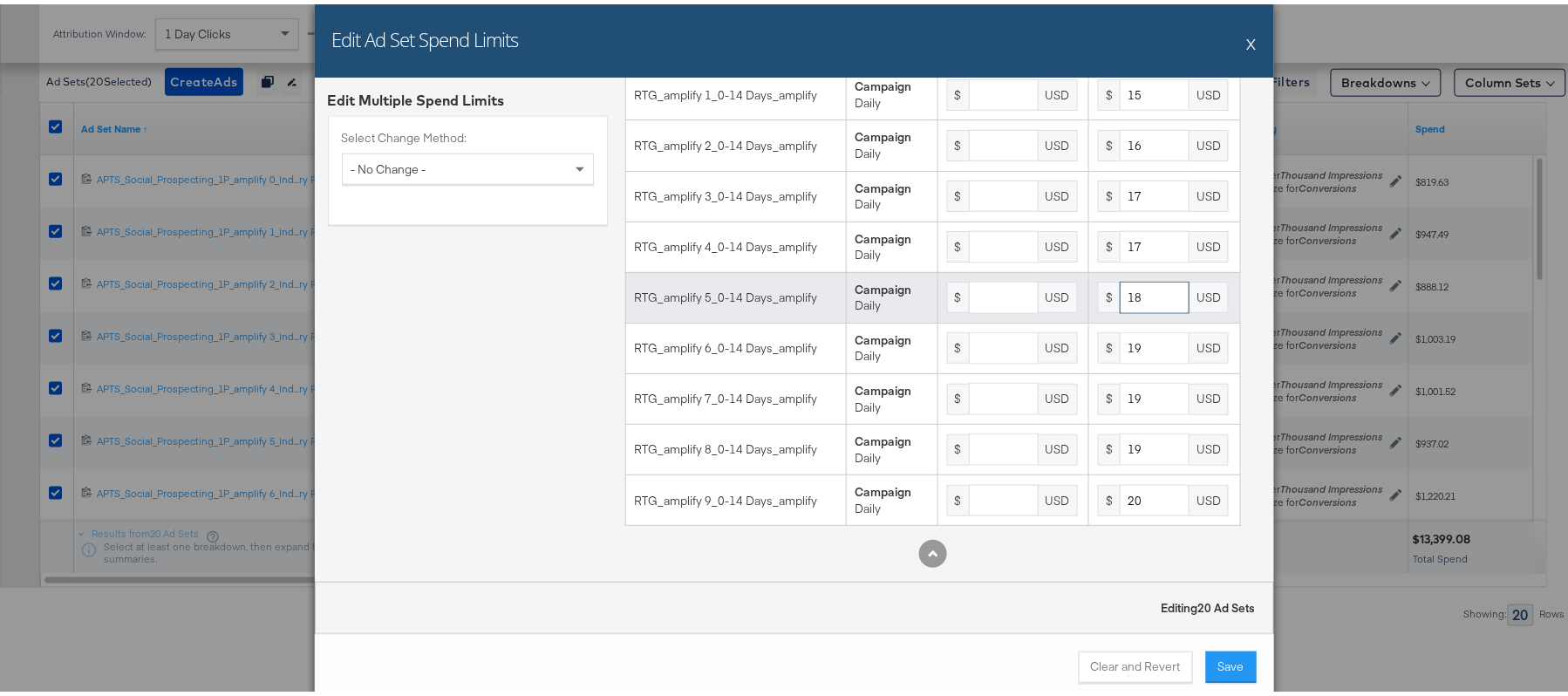 type on "18" 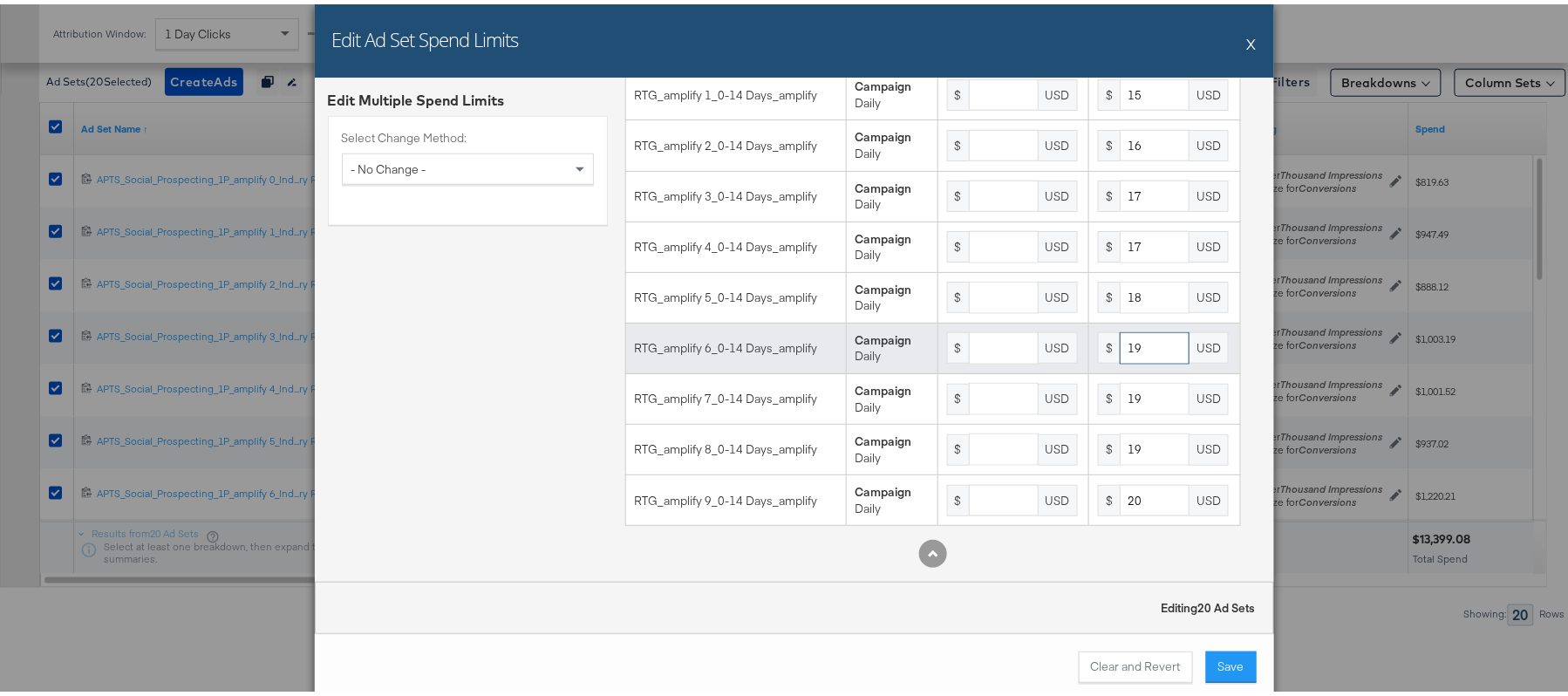click on "19" at bounding box center (1155, 344) 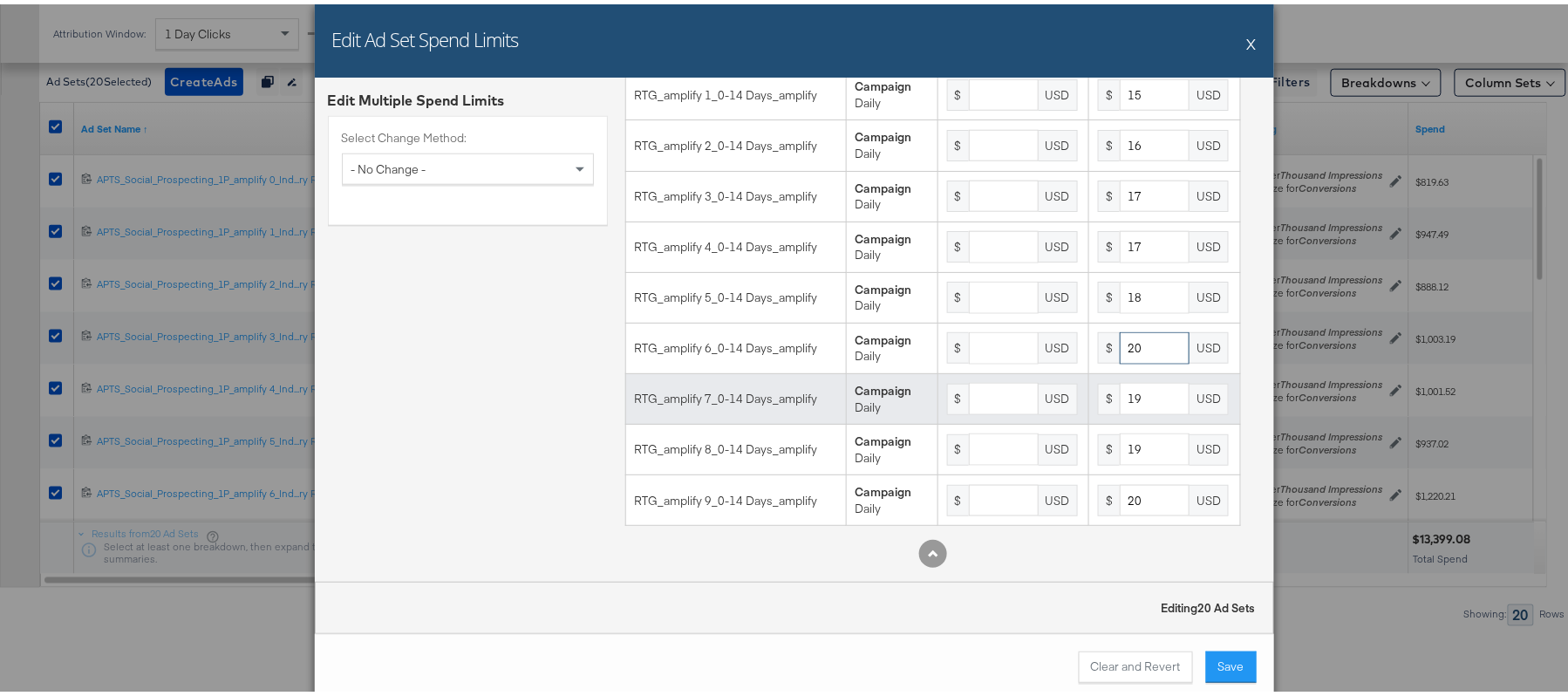 type on "20" 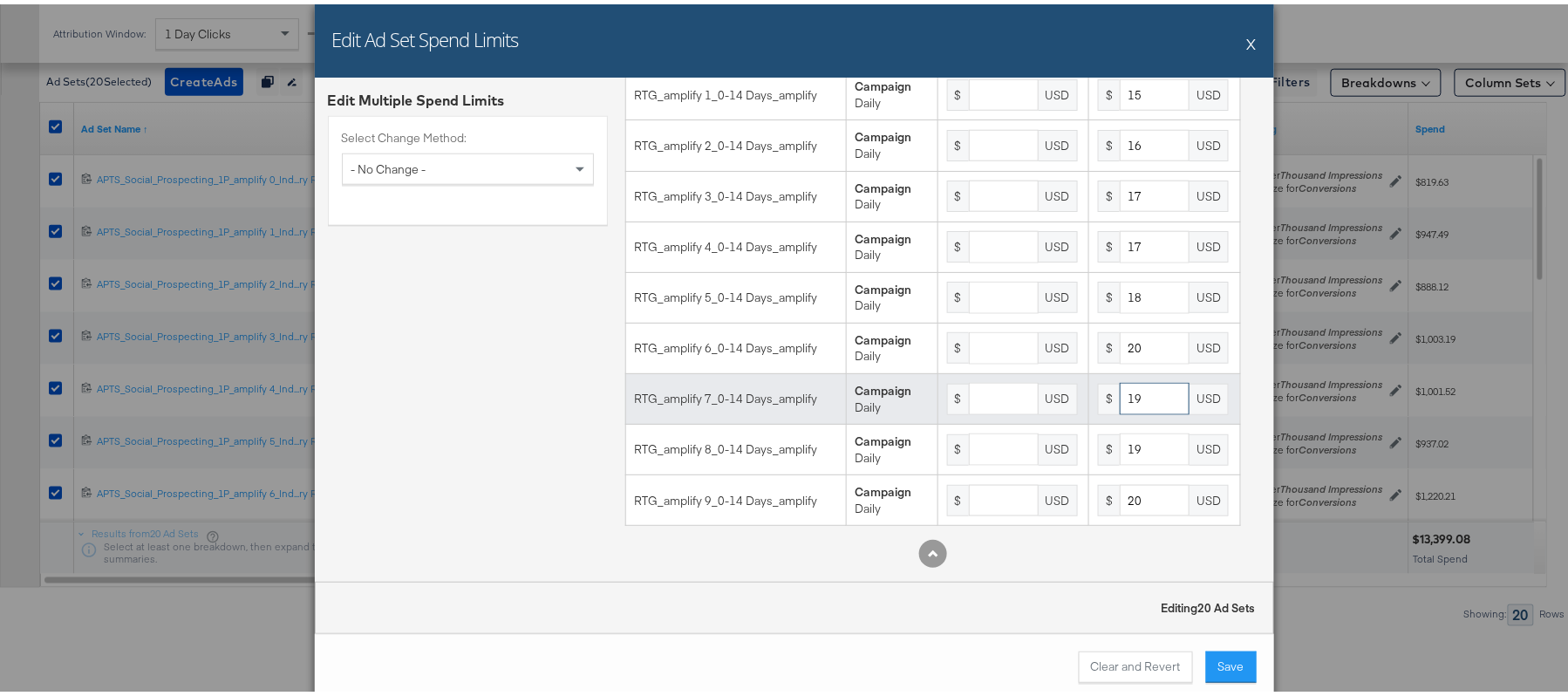 click on "19" at bounding box center [1155, 394] 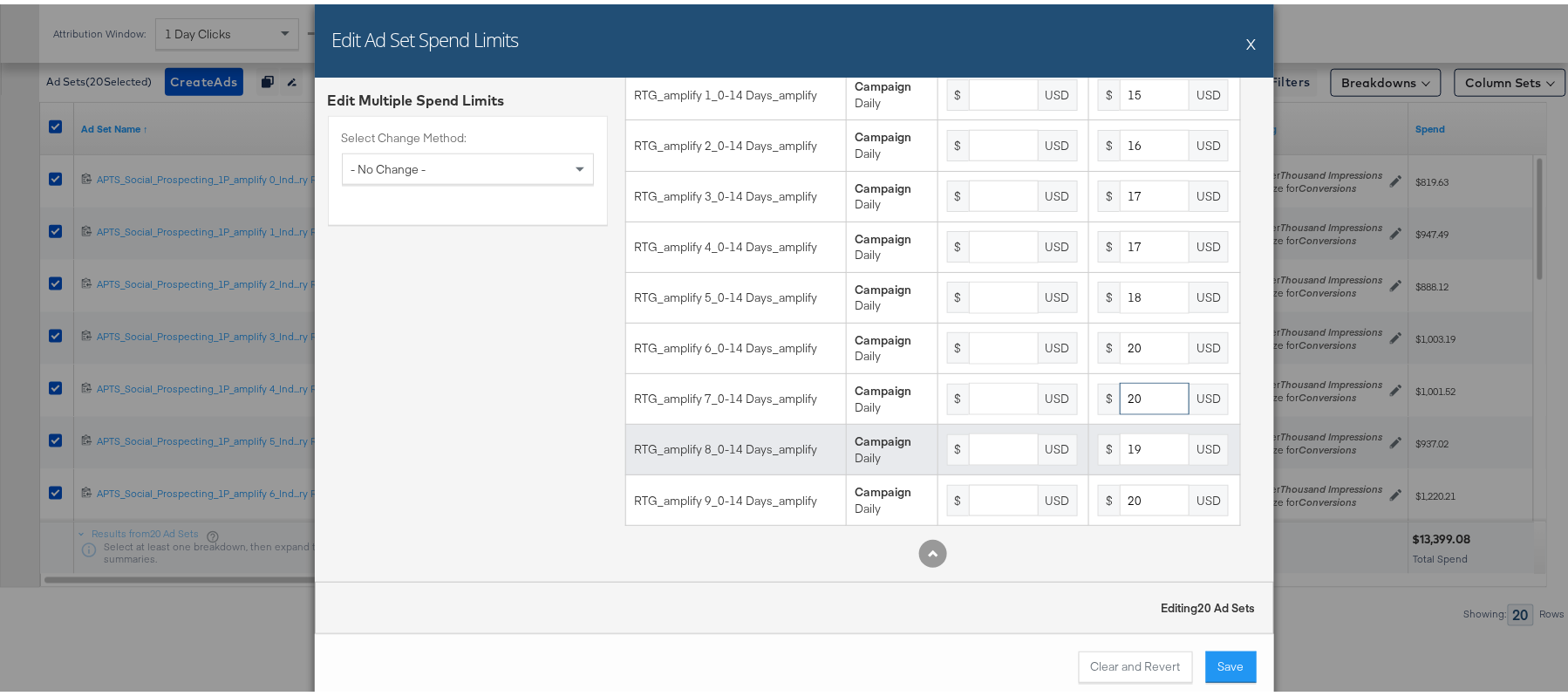 type on "20" 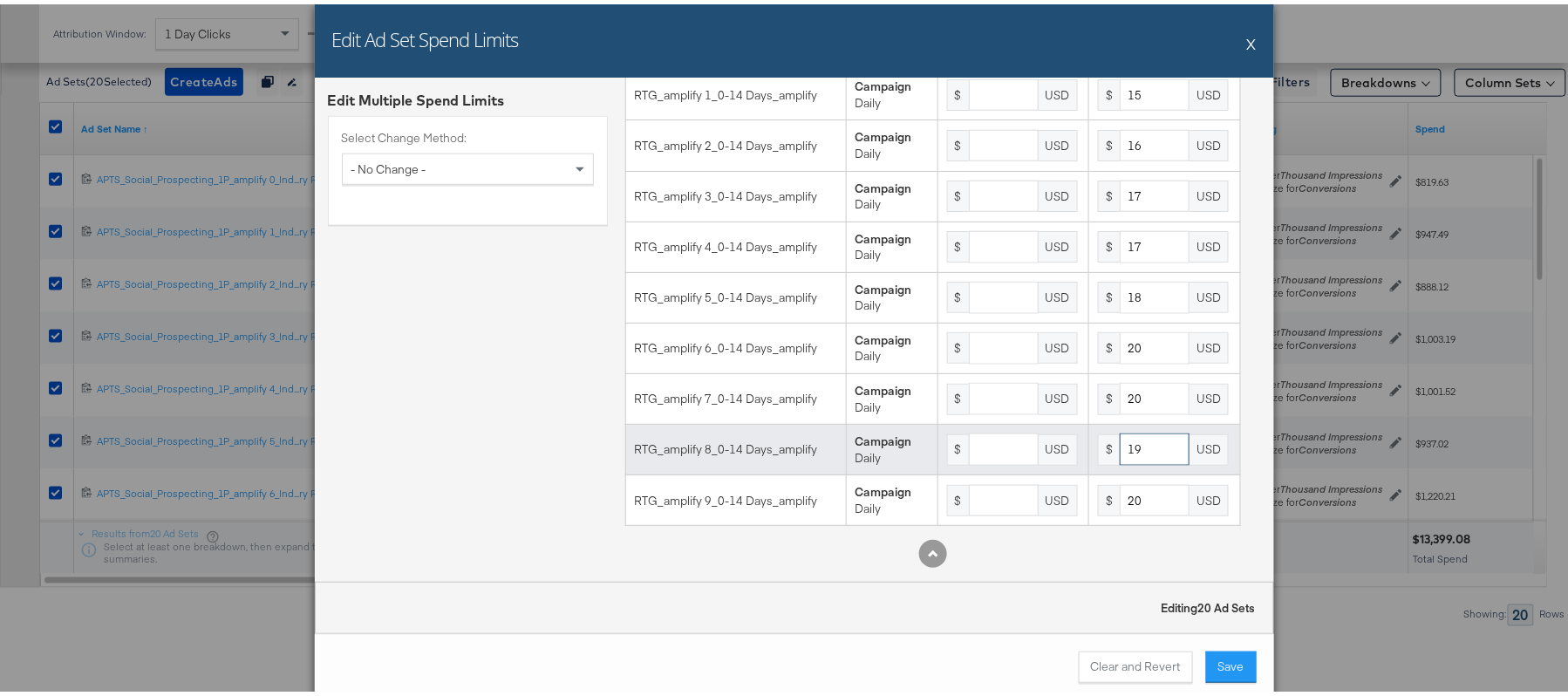 click on "19" at bounding box center [1155, 445] 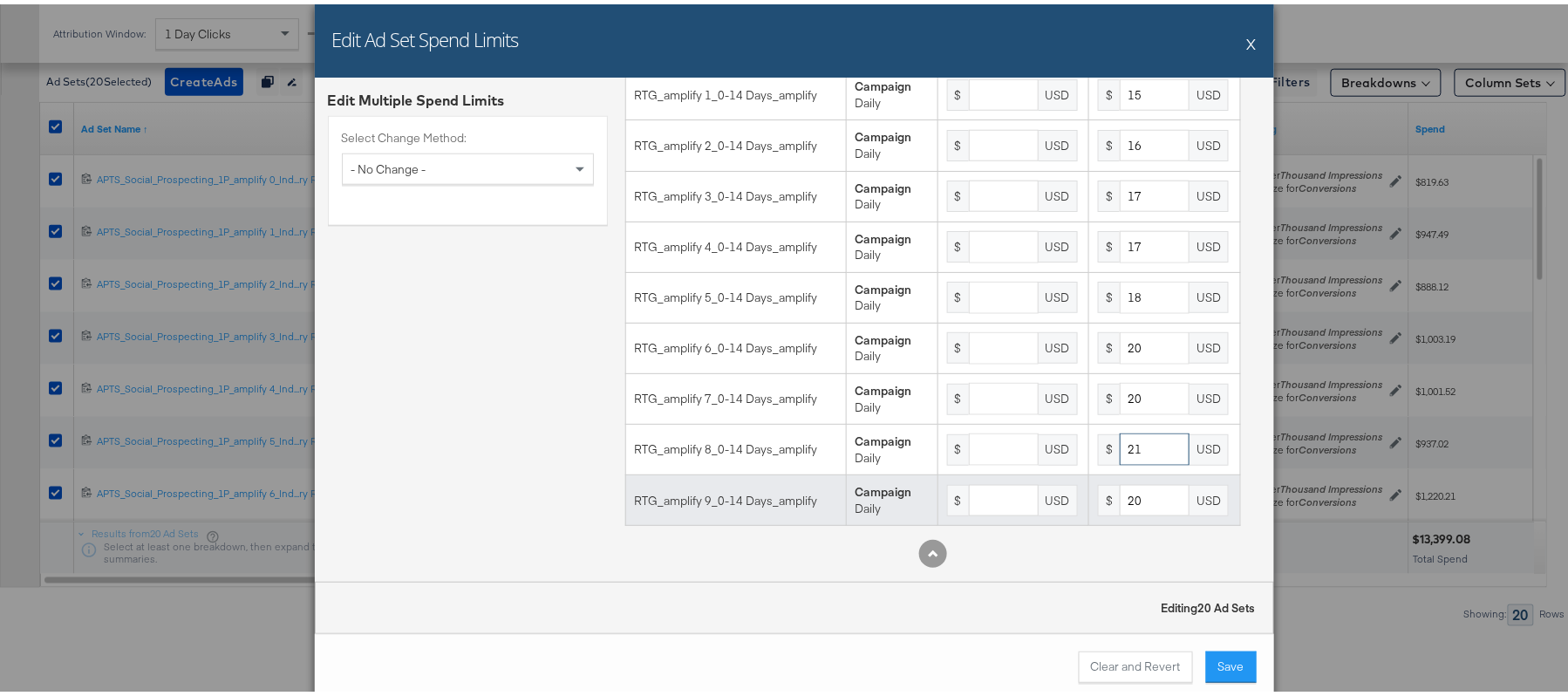 type on "21" 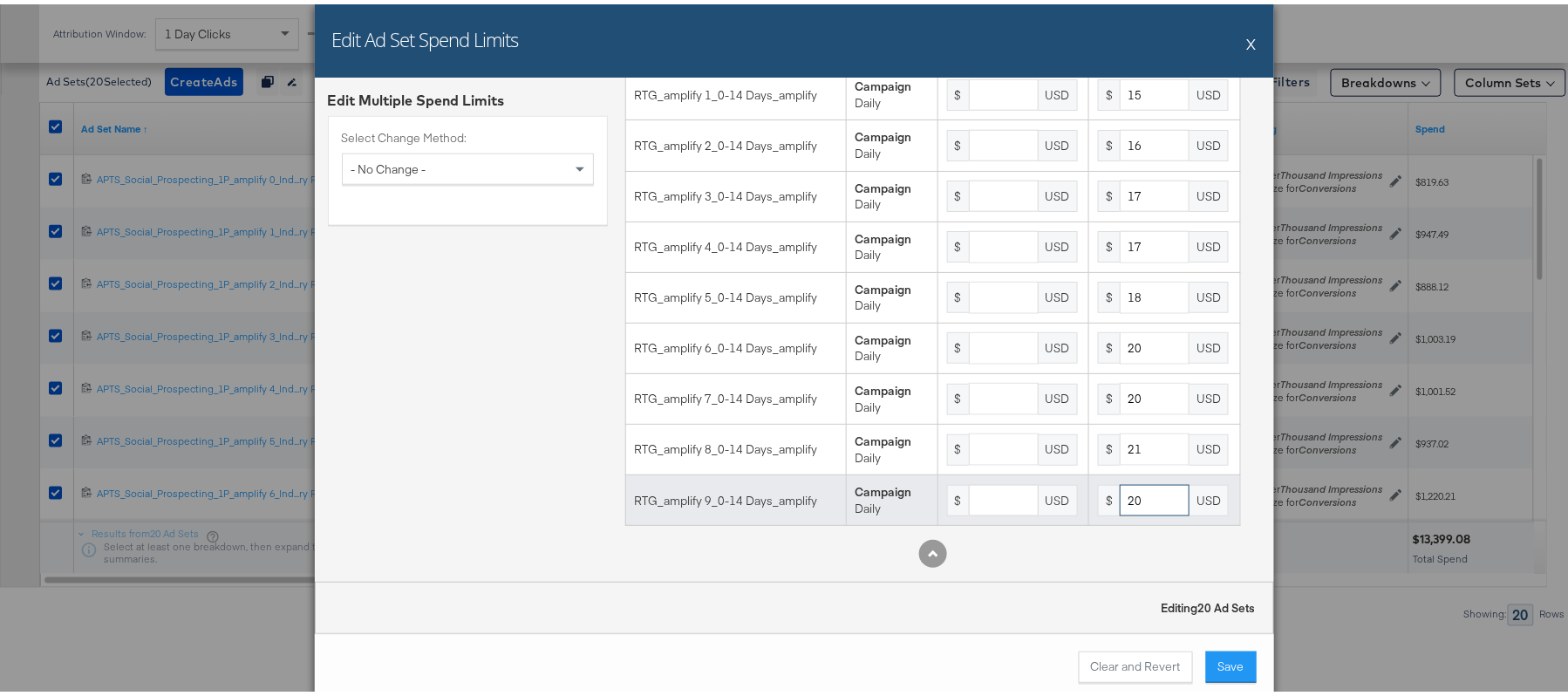 click on "20" at bounding box center [1155, 496] 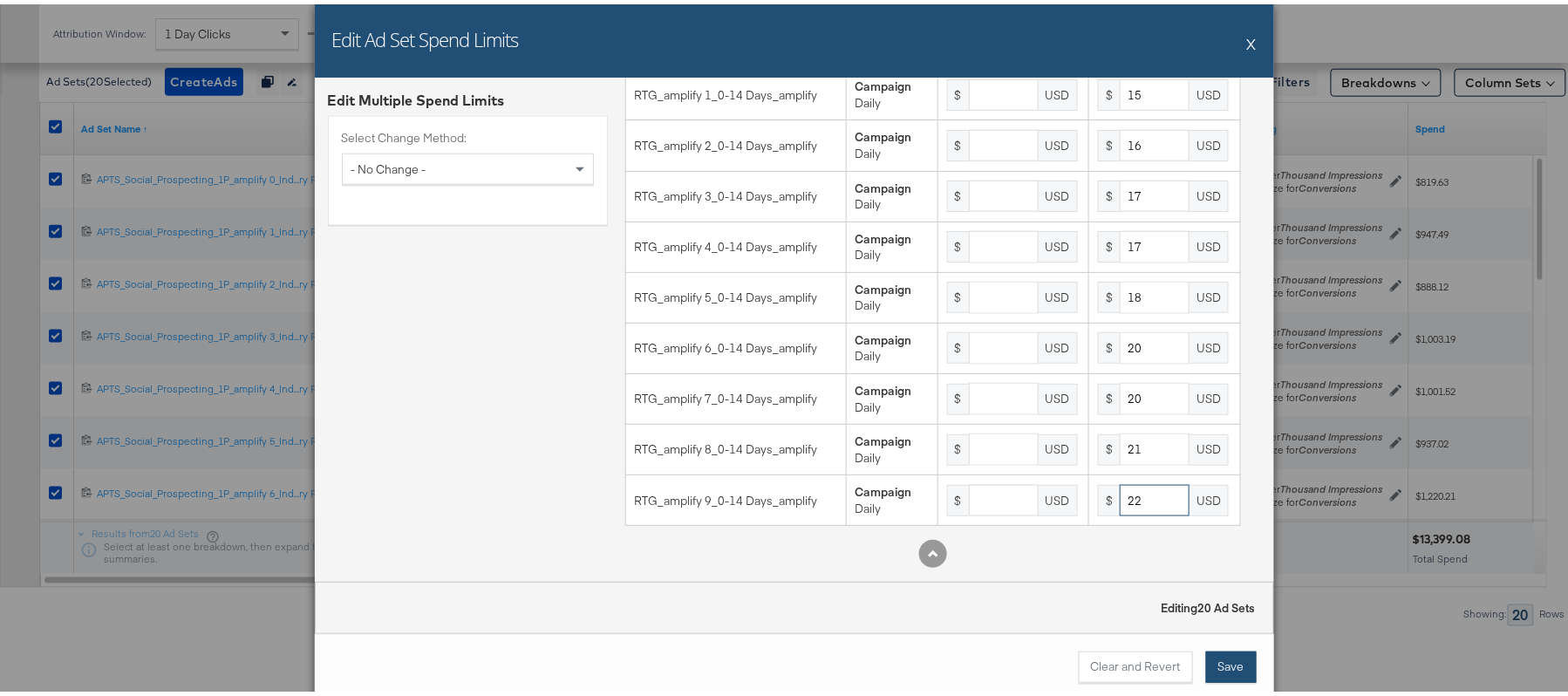 type on "22" 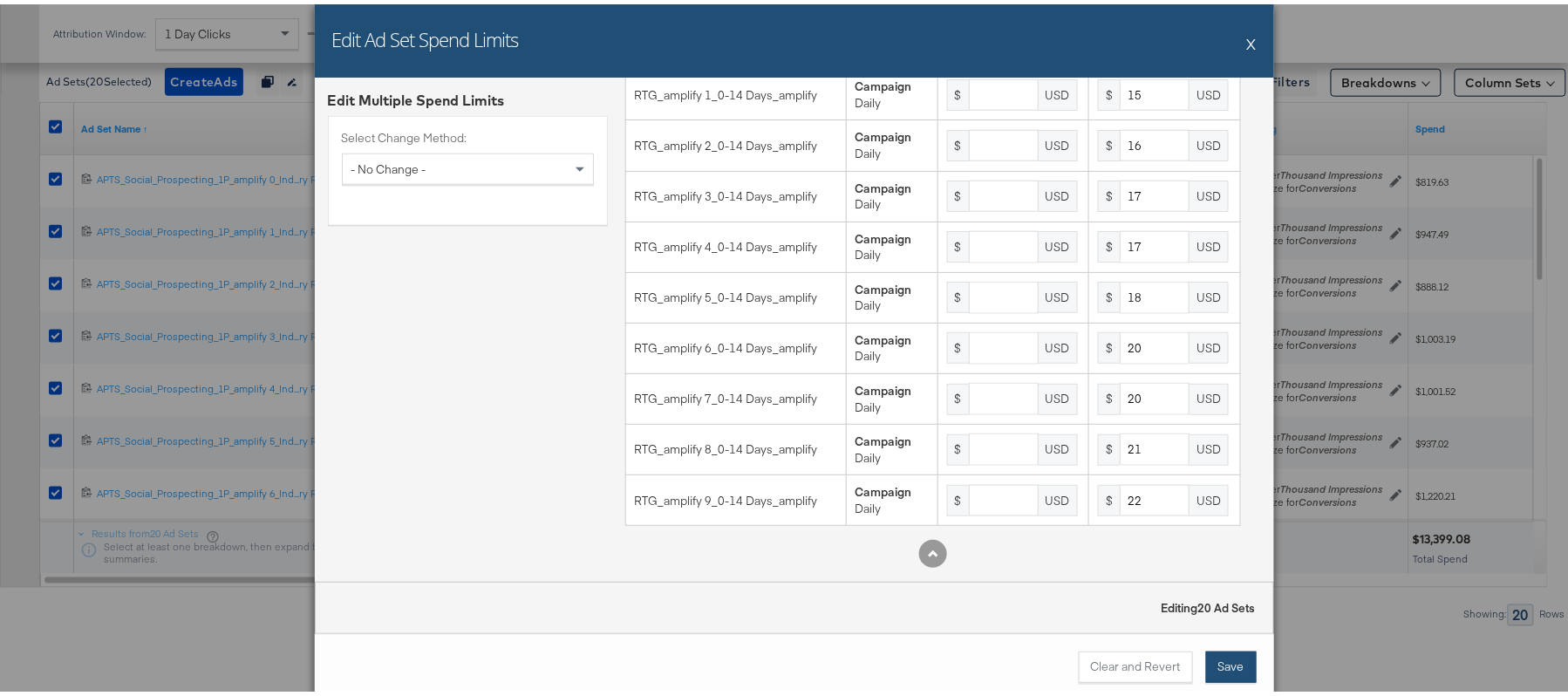 click on "Save" at bounding box center (1231, 663) 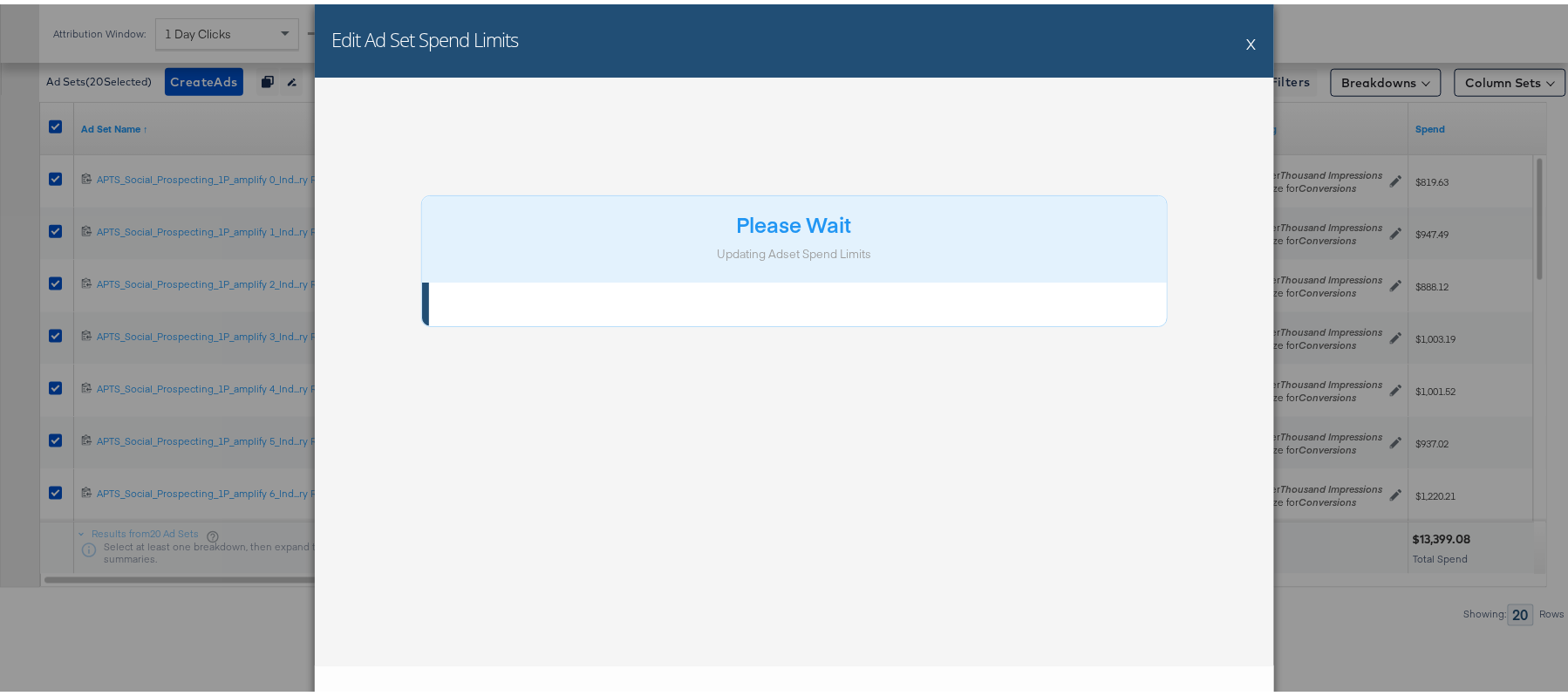 scroll, scrollTop: 0, scrollLeft: 0, axis: both 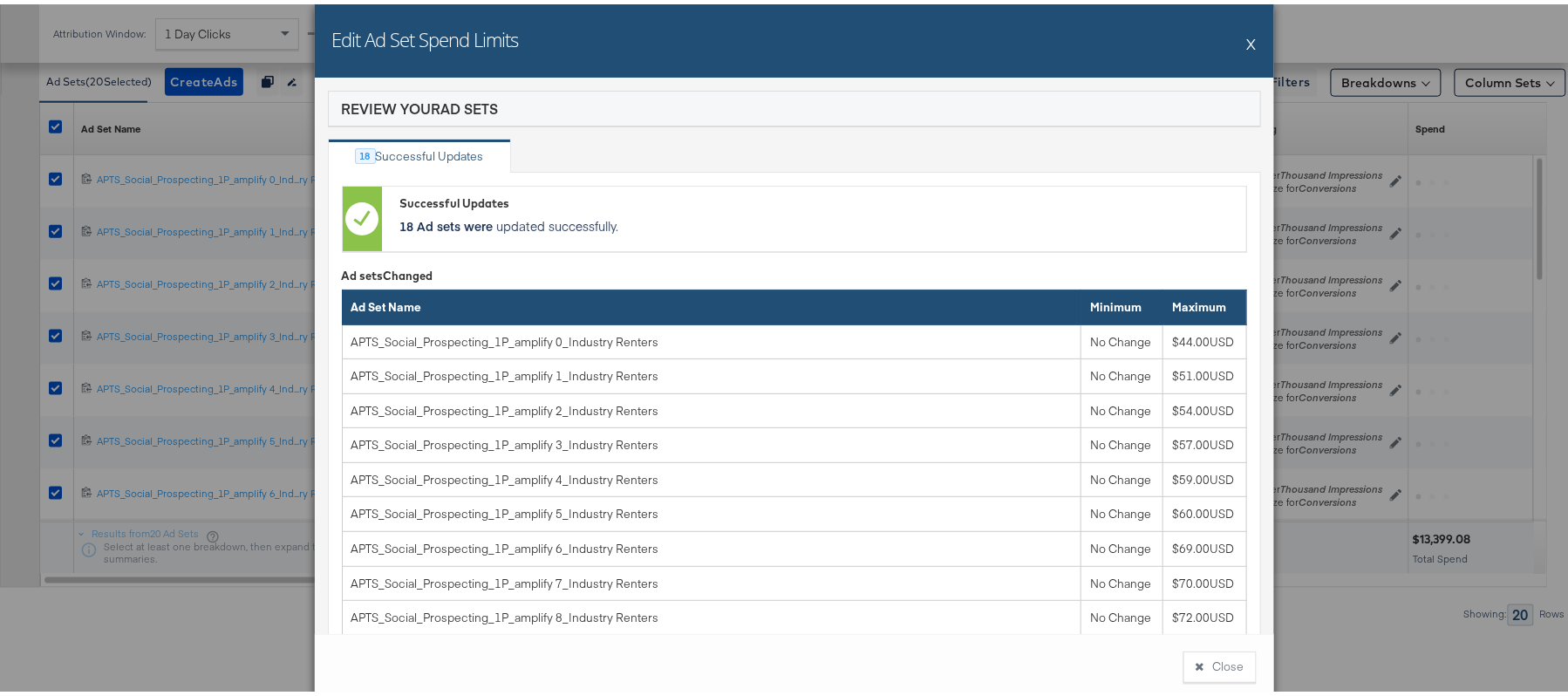 click on "Close" at bounding box center [1220, 663] 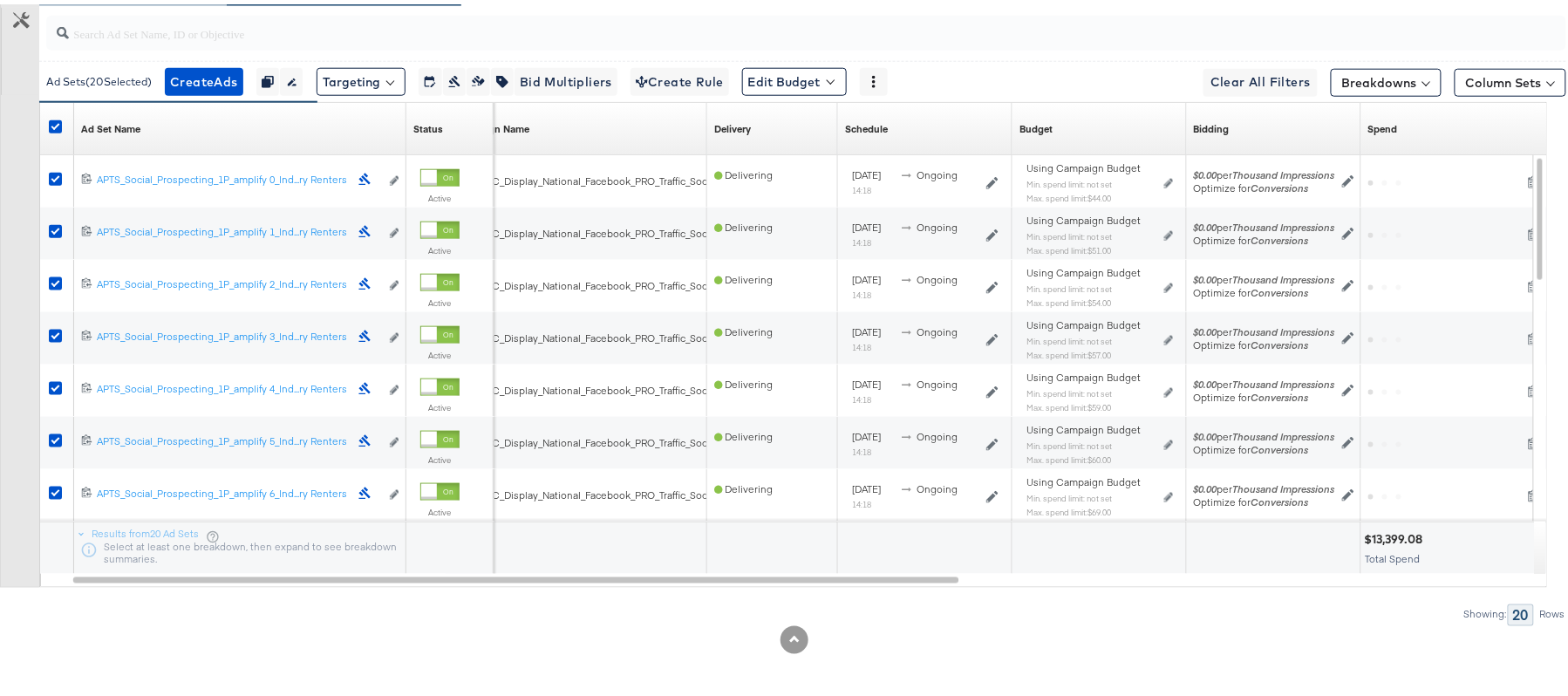 click on "Campaigns" at bounding box center [117, -17] 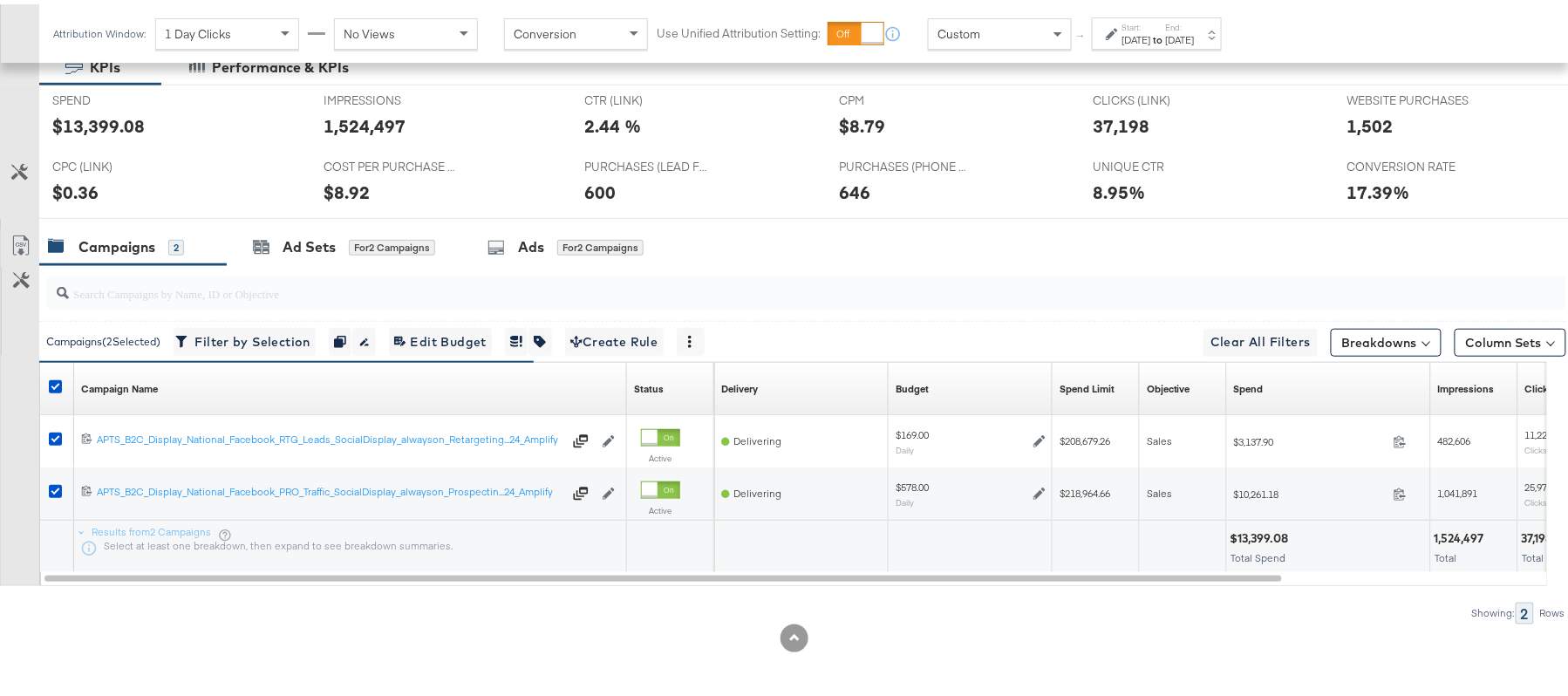 scroll, scrollTop: 382, scrollLeft: 0, axis: vertical 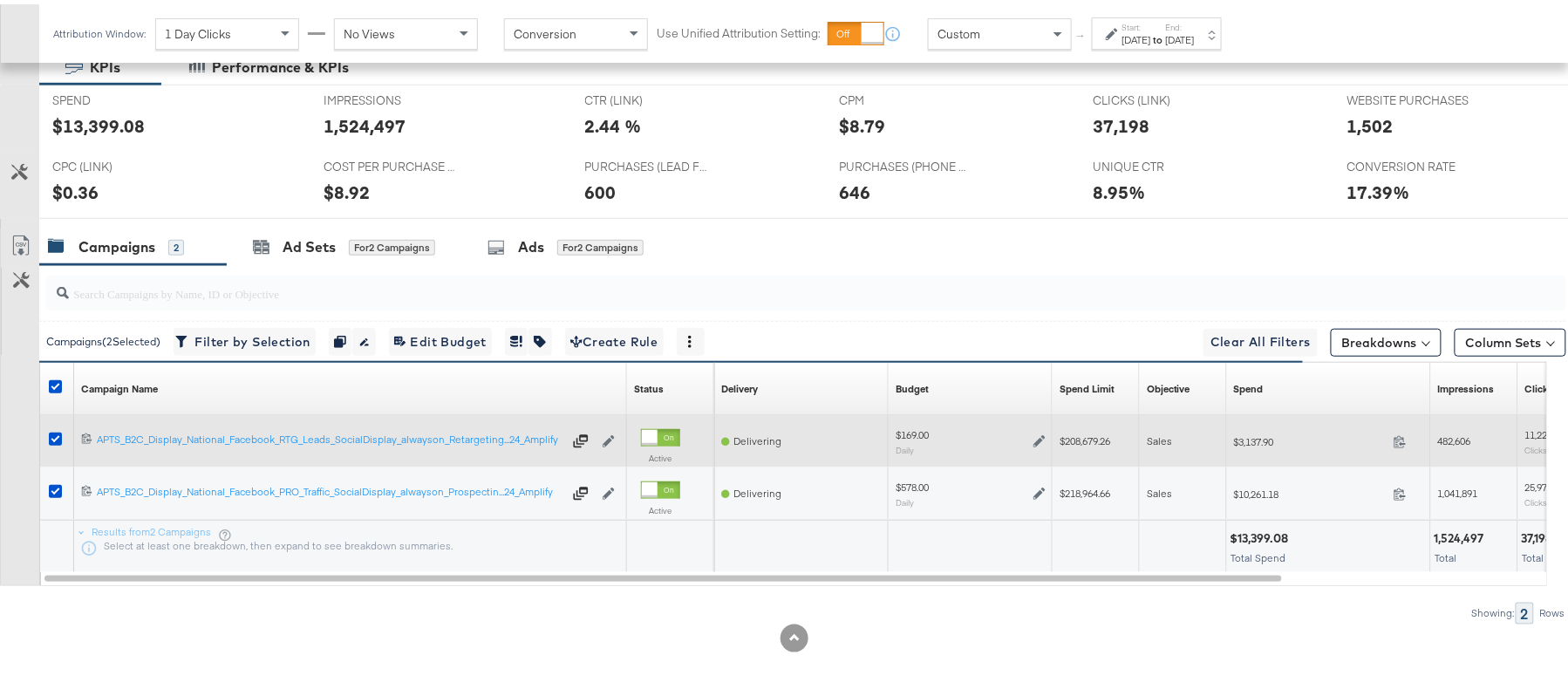 click 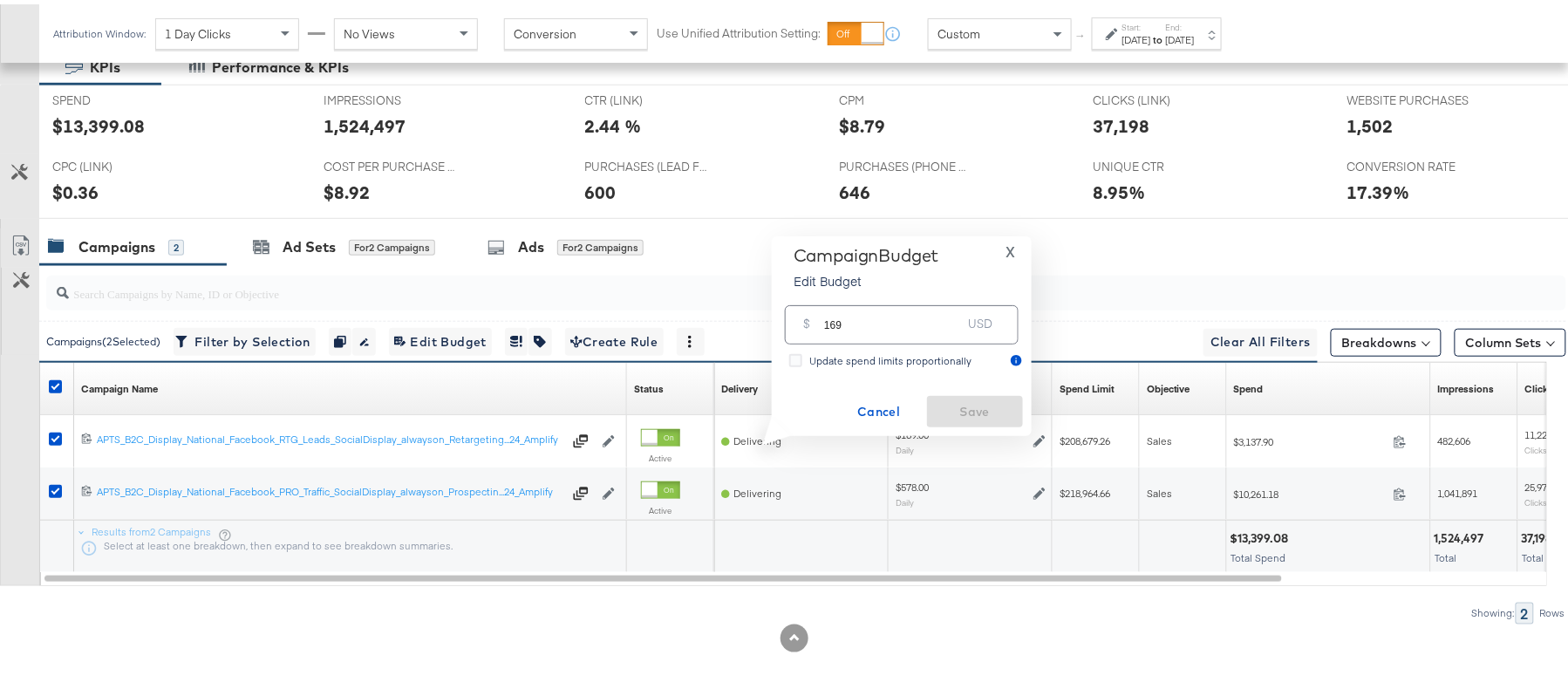 click on "169" at bounding box center (893, 313) 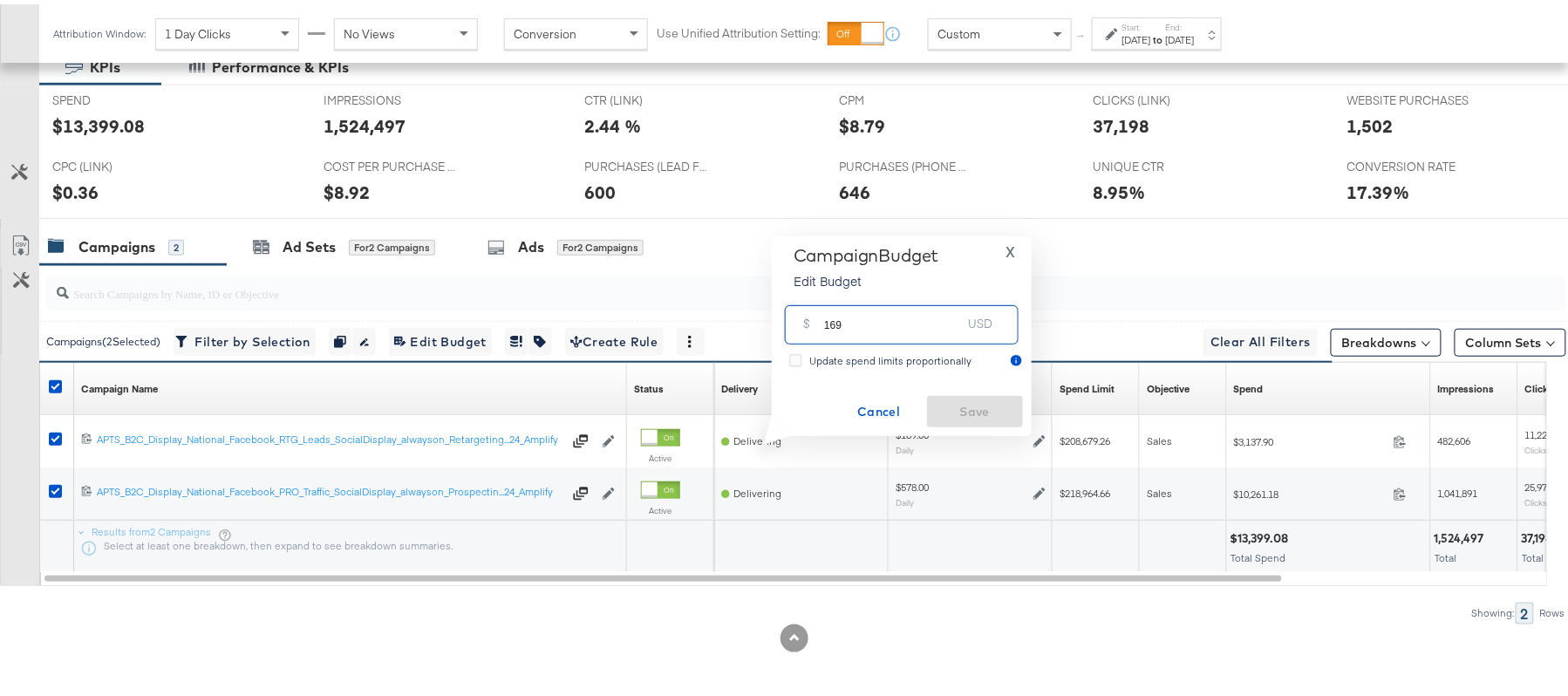 click on "169" at bounding box center (893, 313) 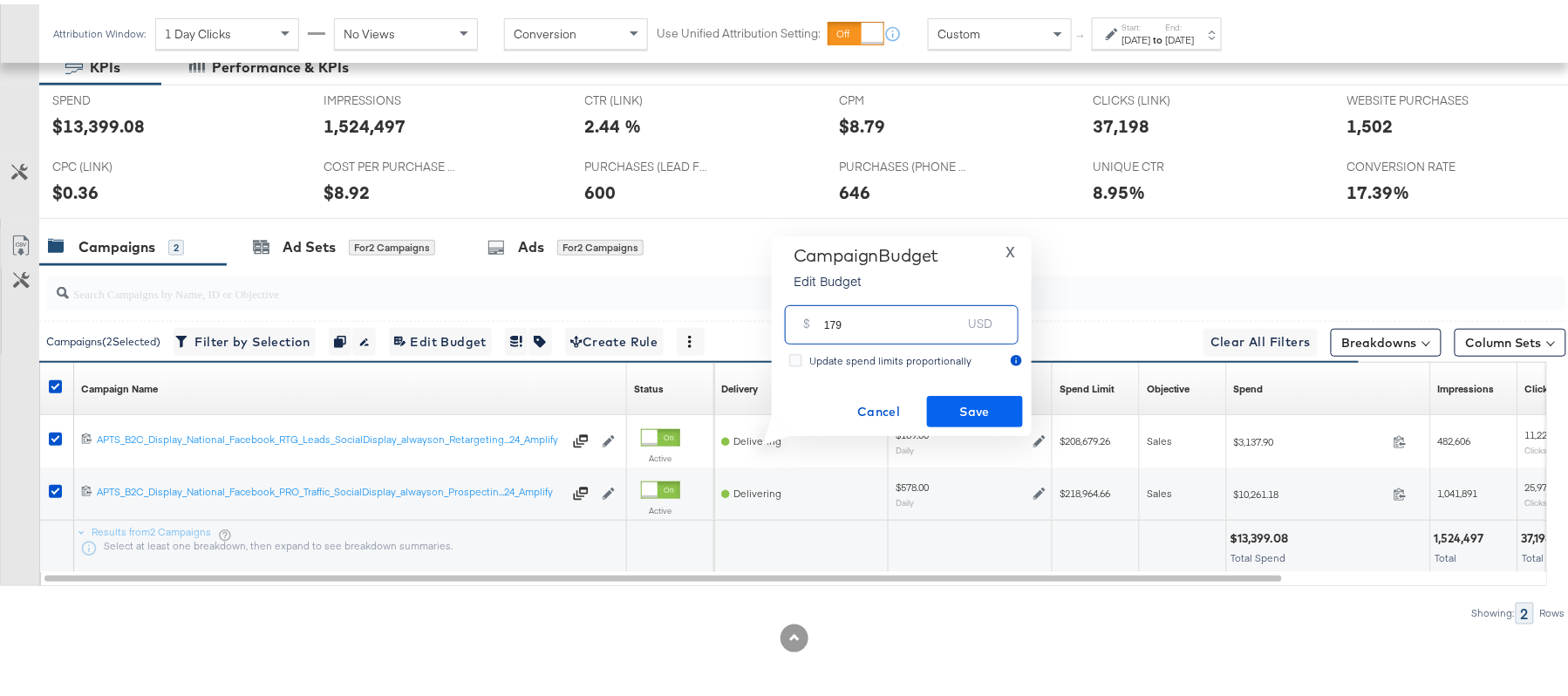 type on "179" 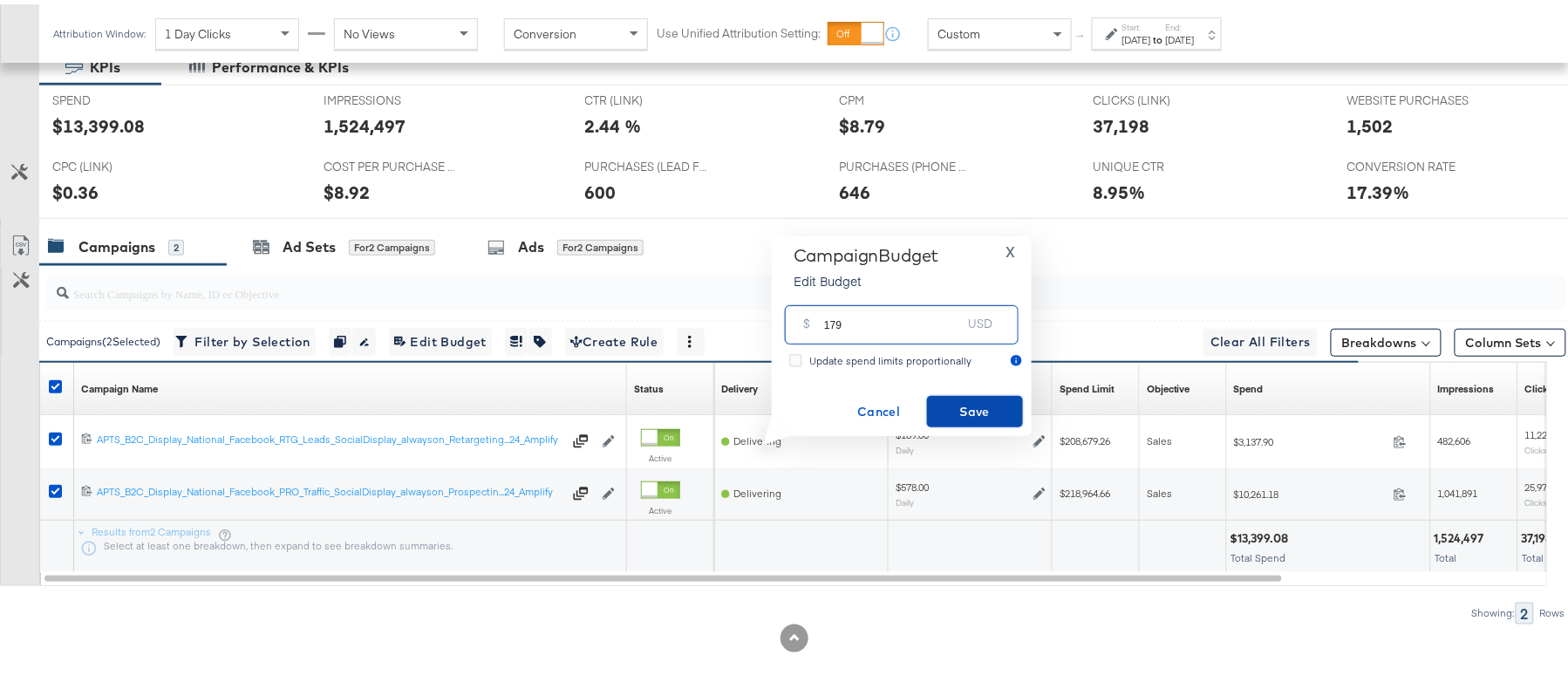 click on "Save" at bounding box center (975, 407) 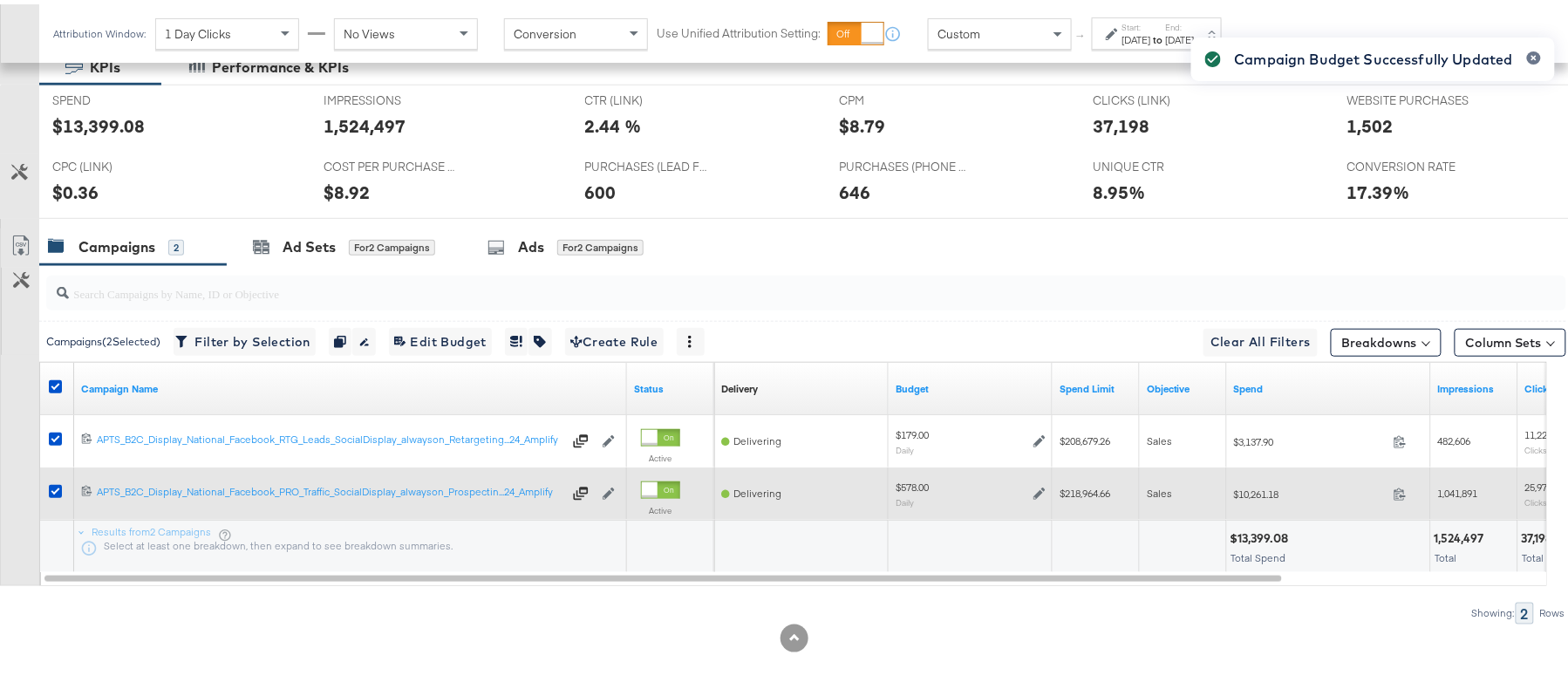 click 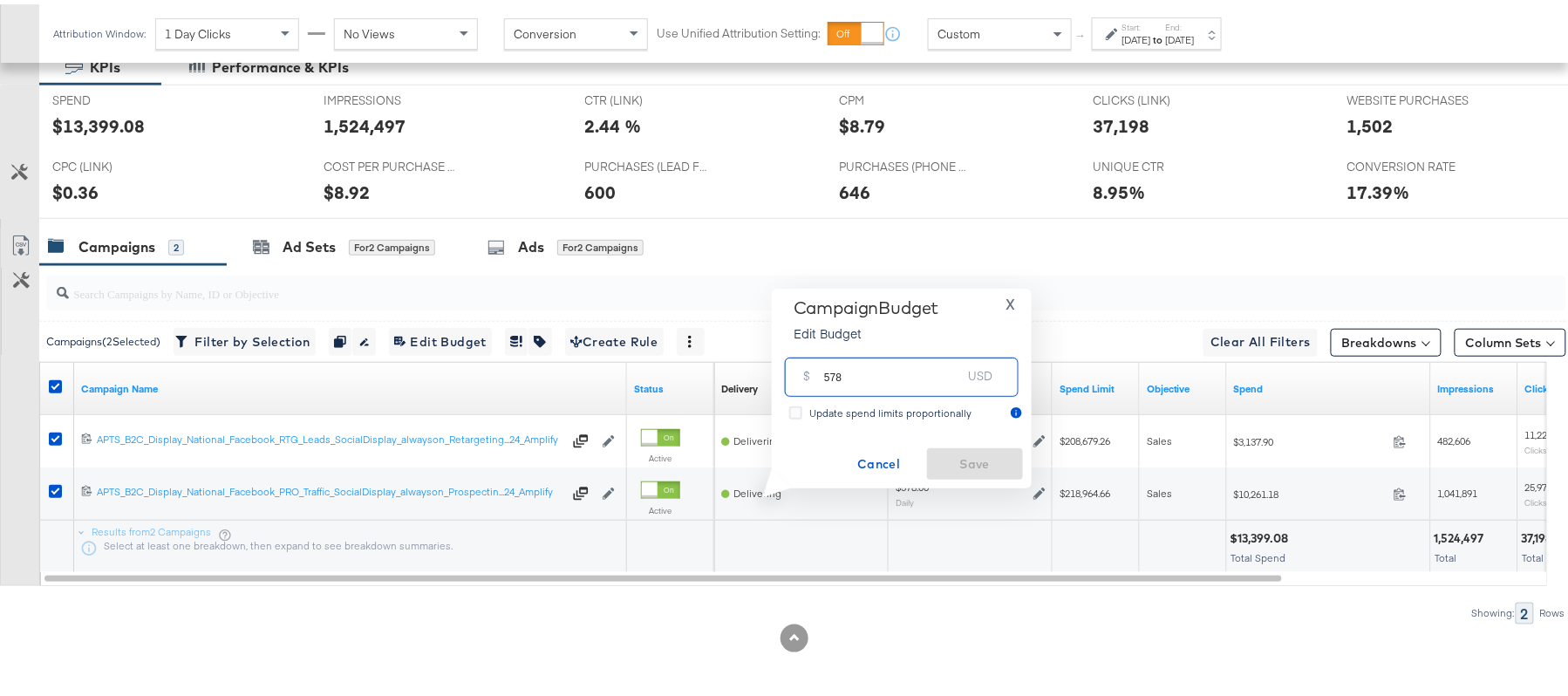 click on "578" at bounding box center (893, 365) 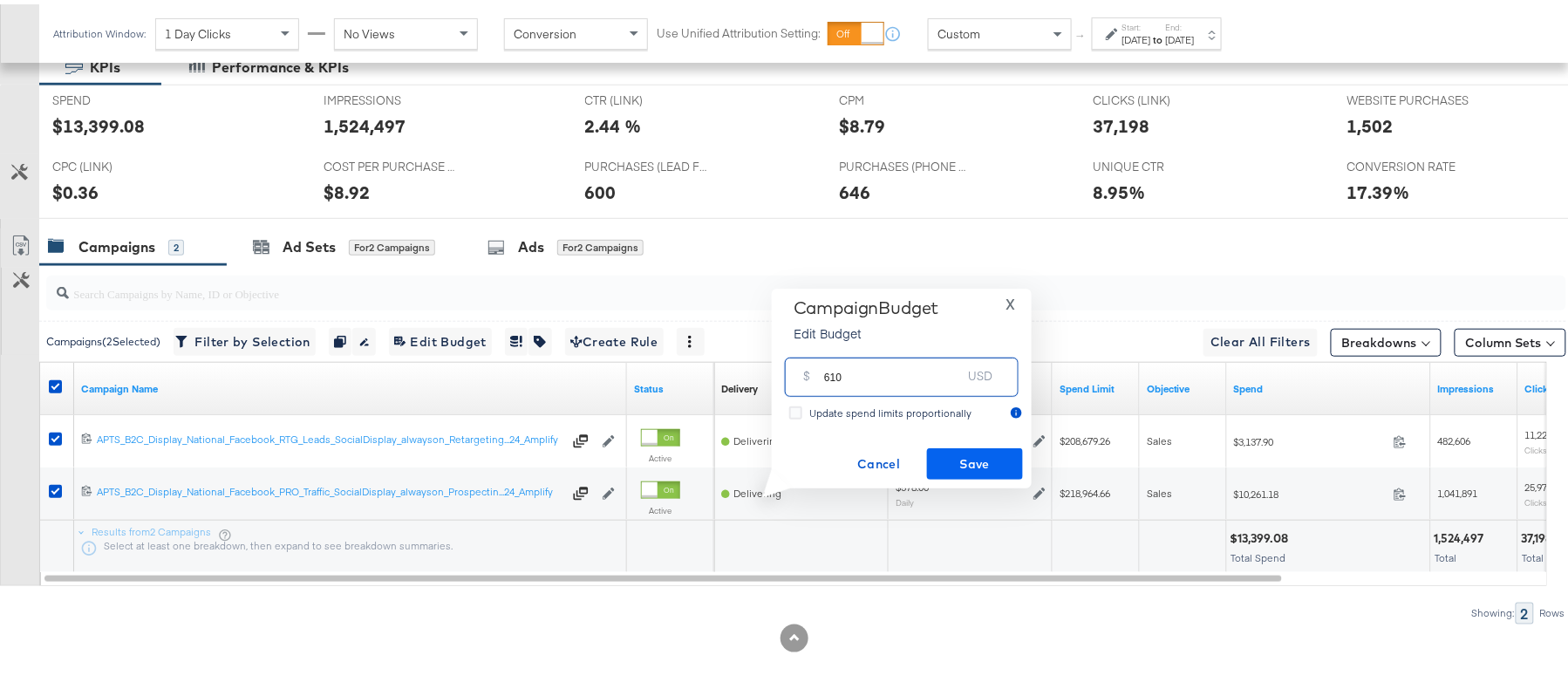type on "610" 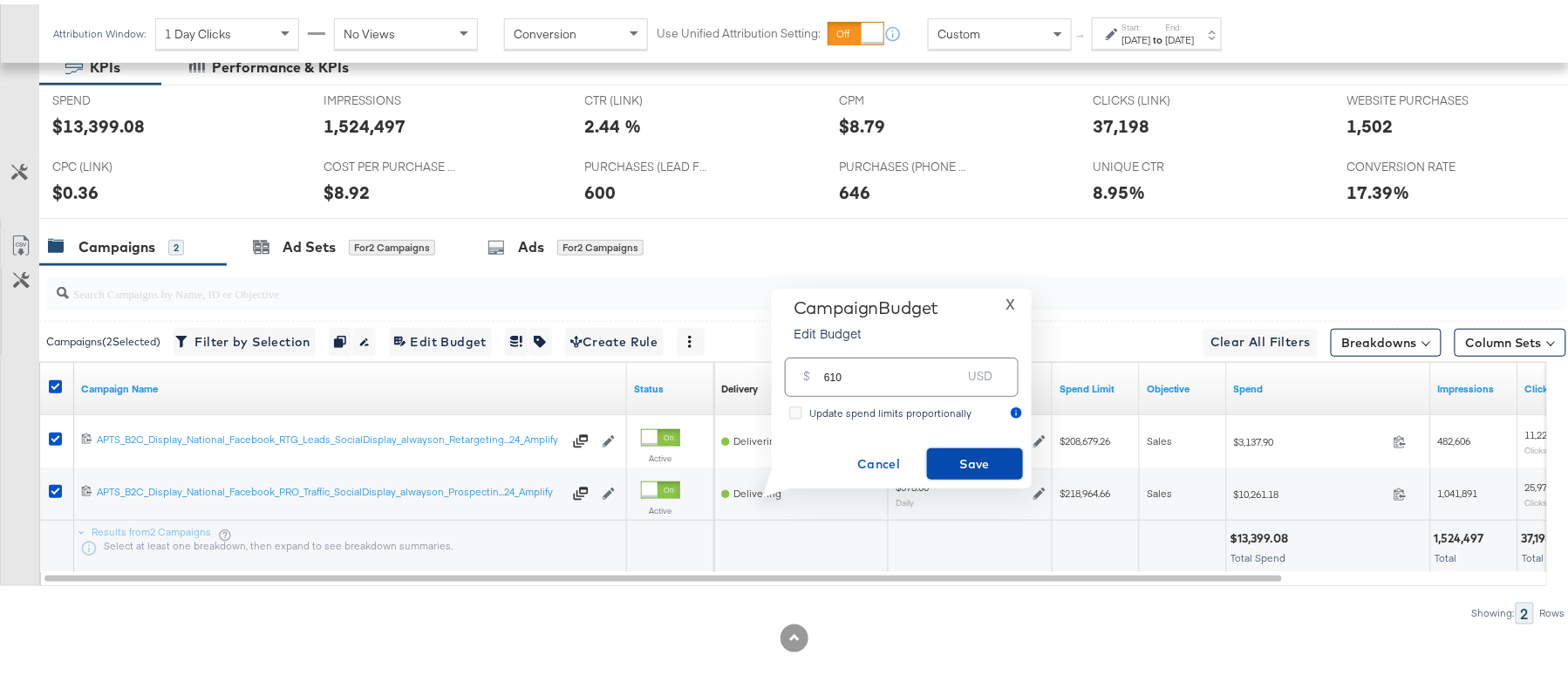 click on "Save" at bounding box center [975, 460] 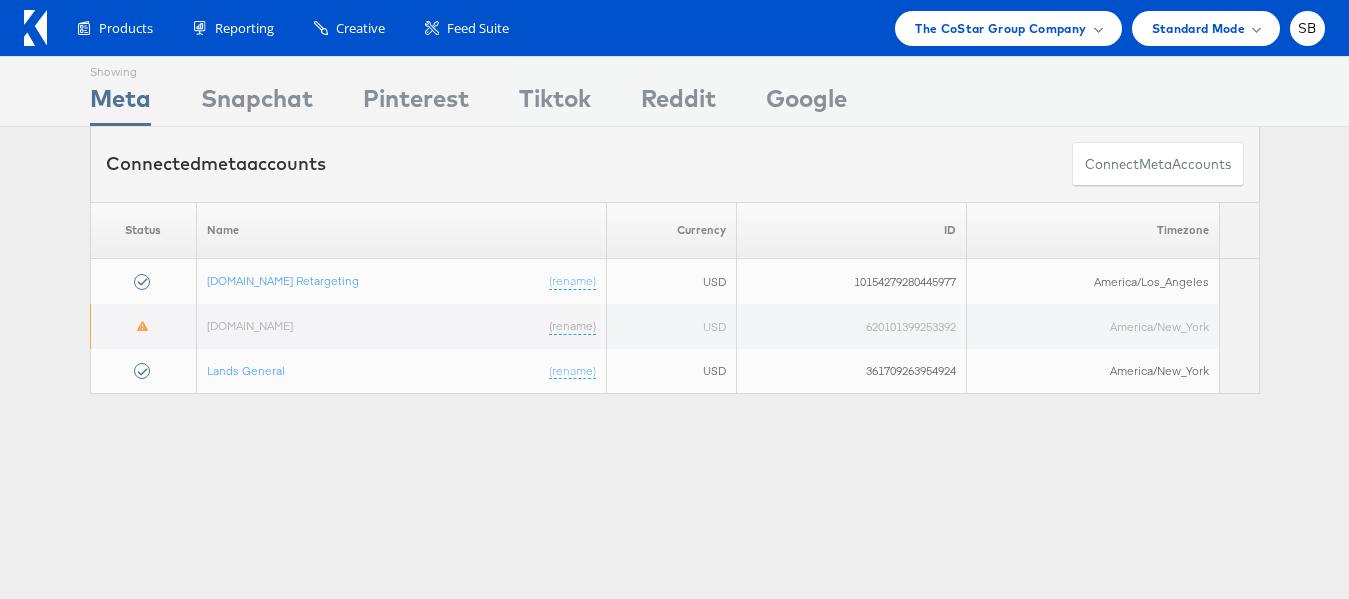 scroll, scrollTop: 0, scrollLeft: 0, axis: both 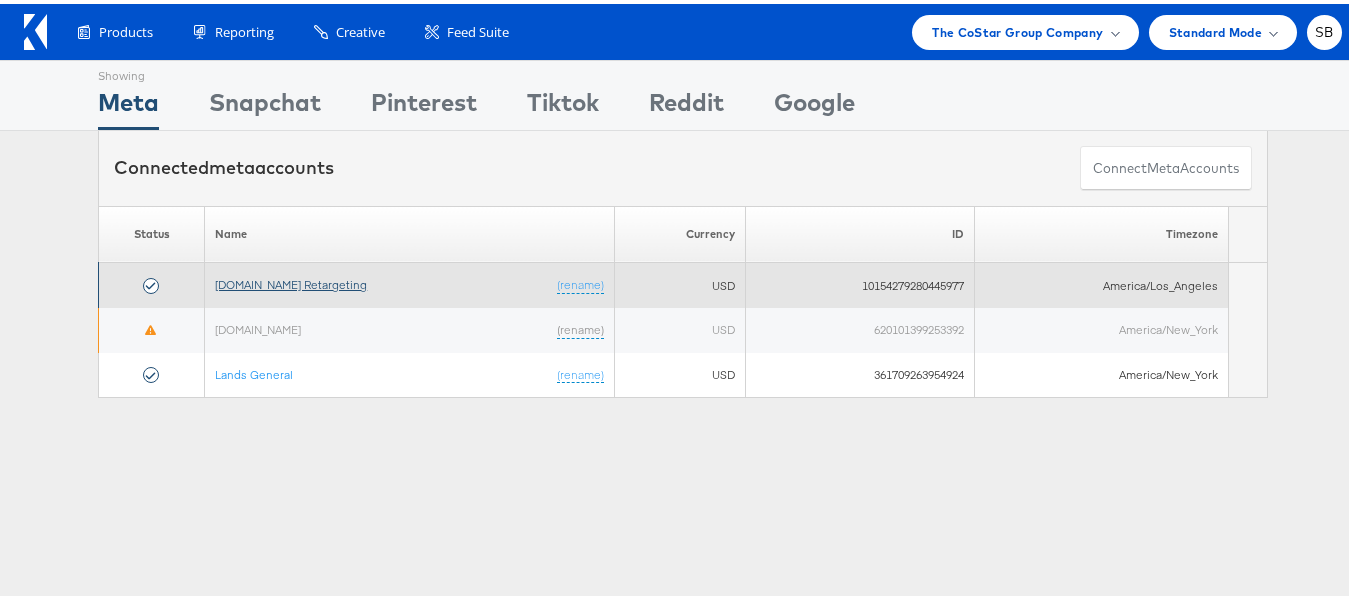 click on "[DOMAIN_NAME] Retargeting" at bounding box center (291, 280) 